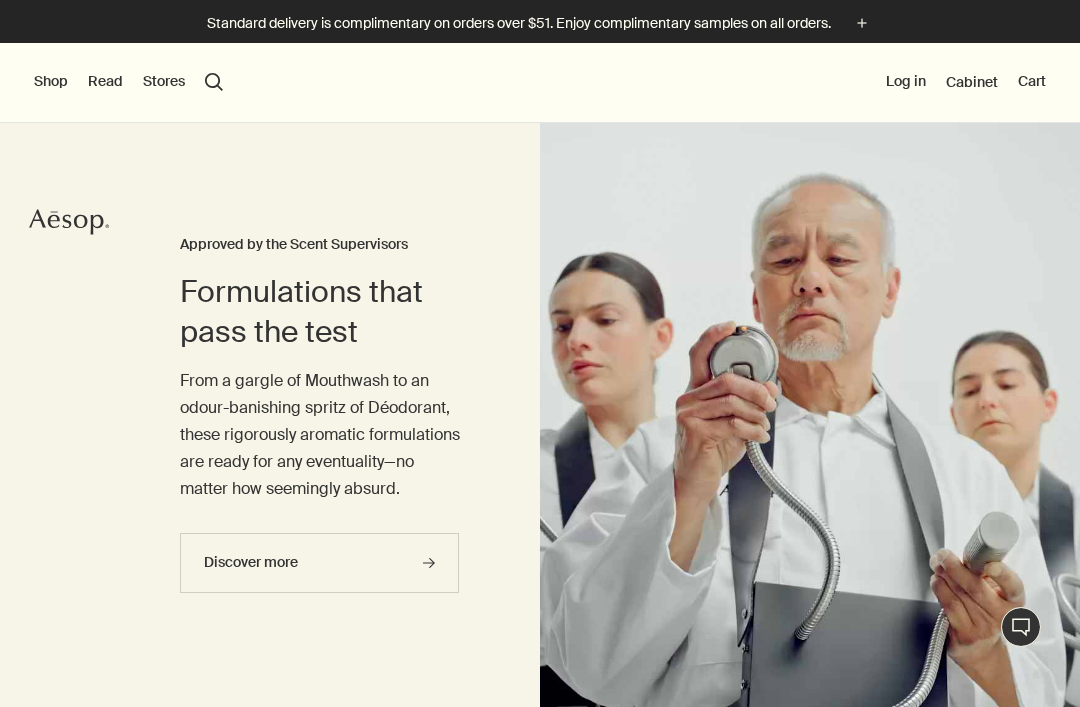 scroll, scrollTop: 0, scrollLeft: 0, axis: both 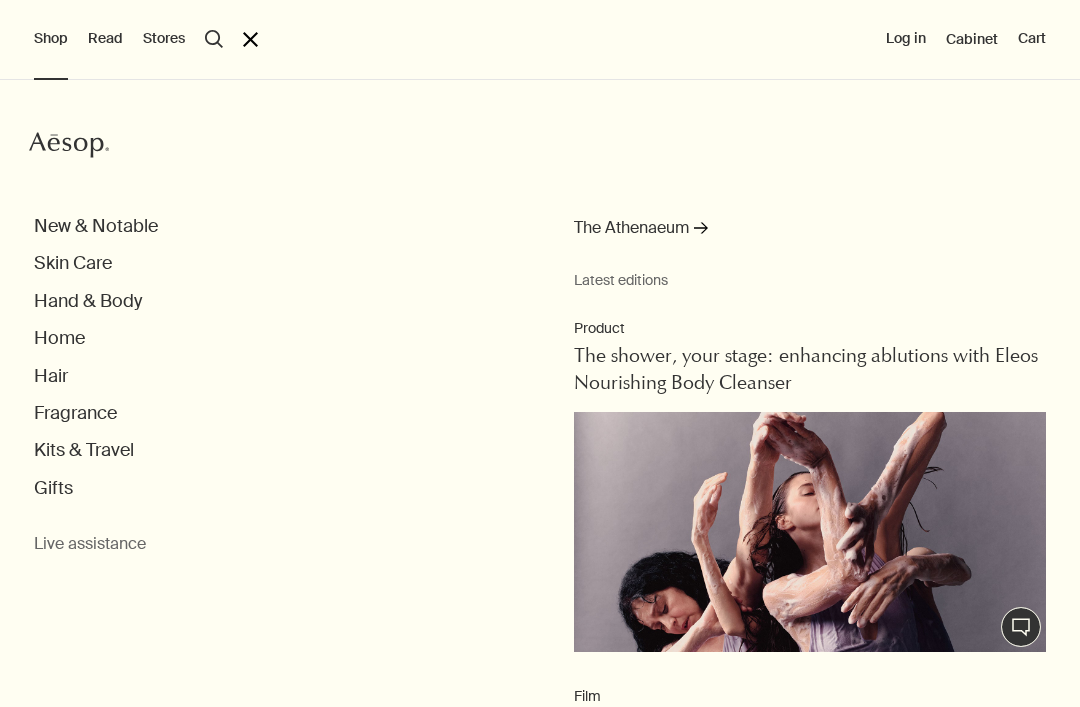 click on "Kits & Travel" at bounding box center (84, 450) 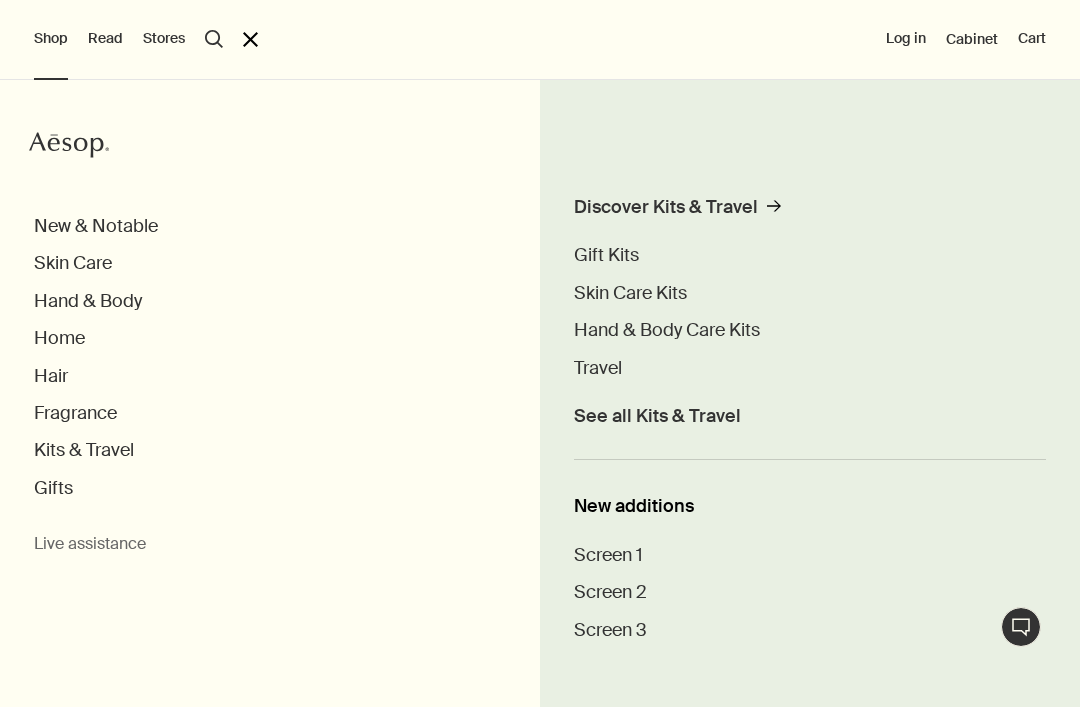 scroll, scrollTop: 17, scrollLeft: 0, axis: vertical 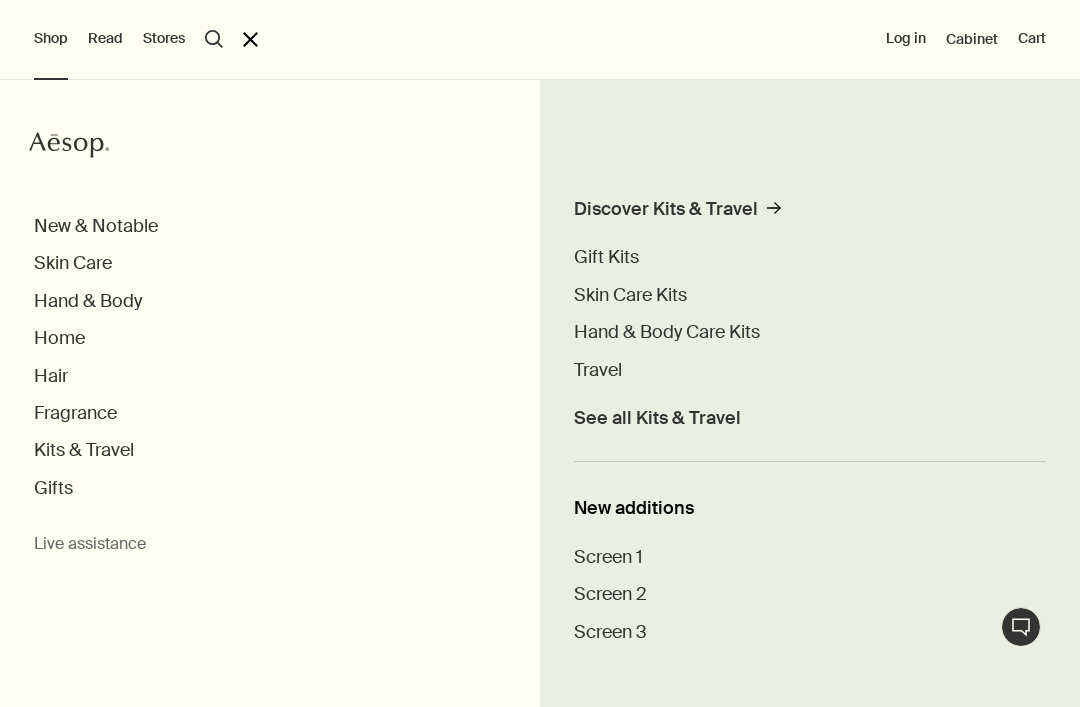 click on "Discover Kits & Travel" at bounding box center [666, 209] 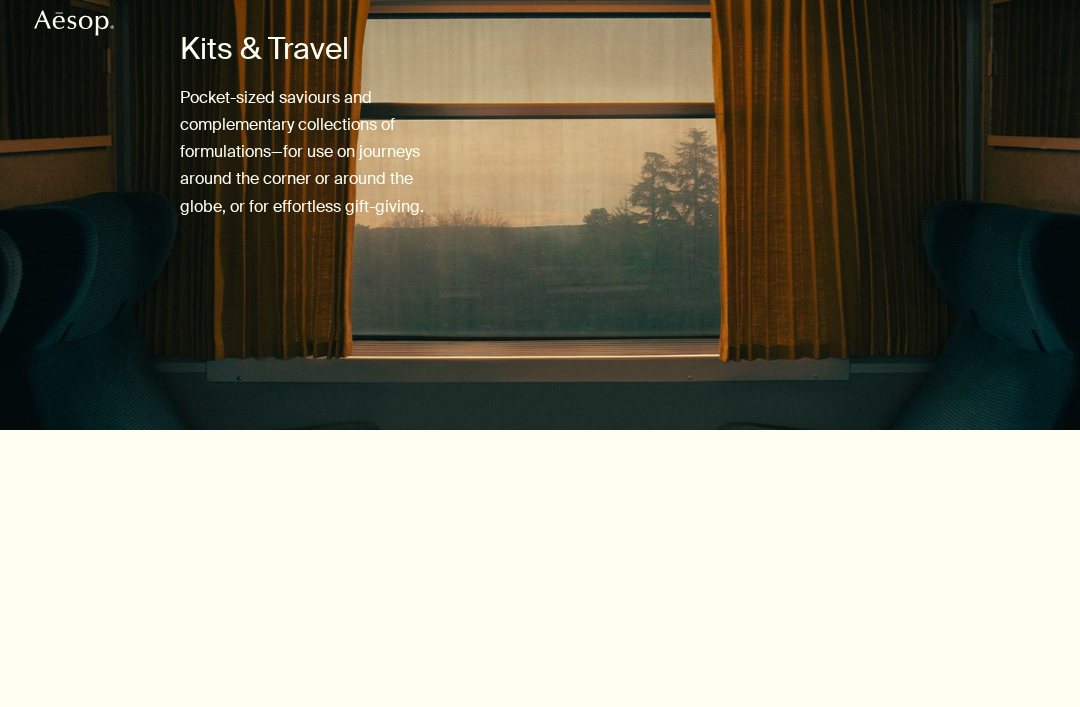 scroll, scrollTop: 0, scrollLeft: 0, axis: both 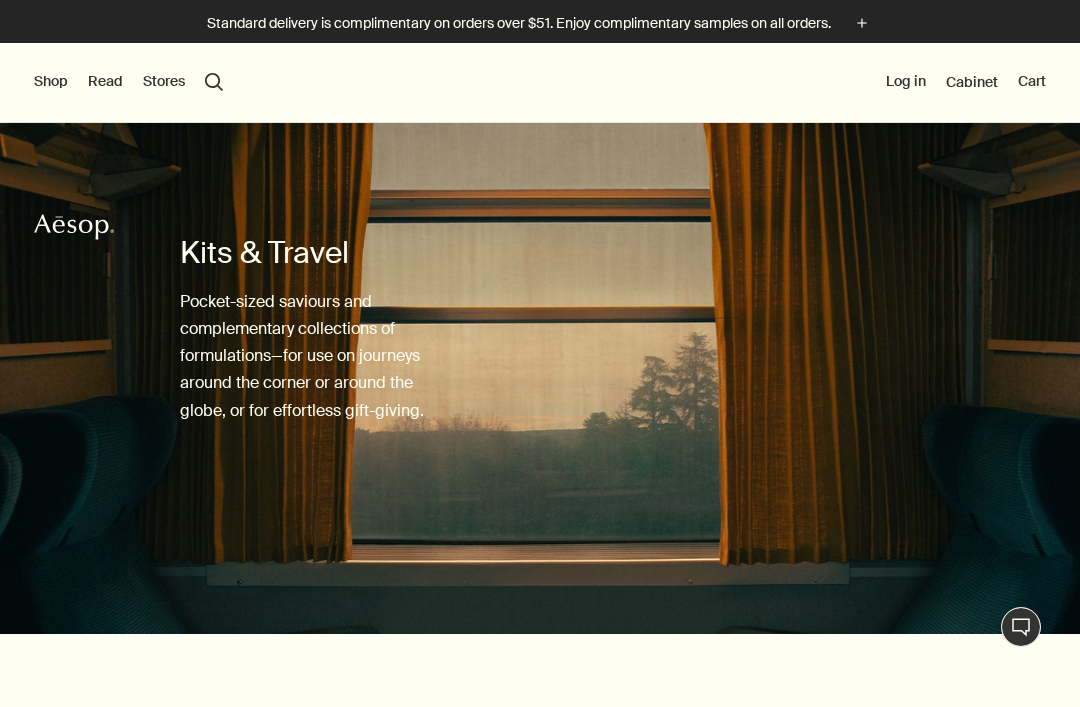 click on "Shop" at bounding box center (51, 82) 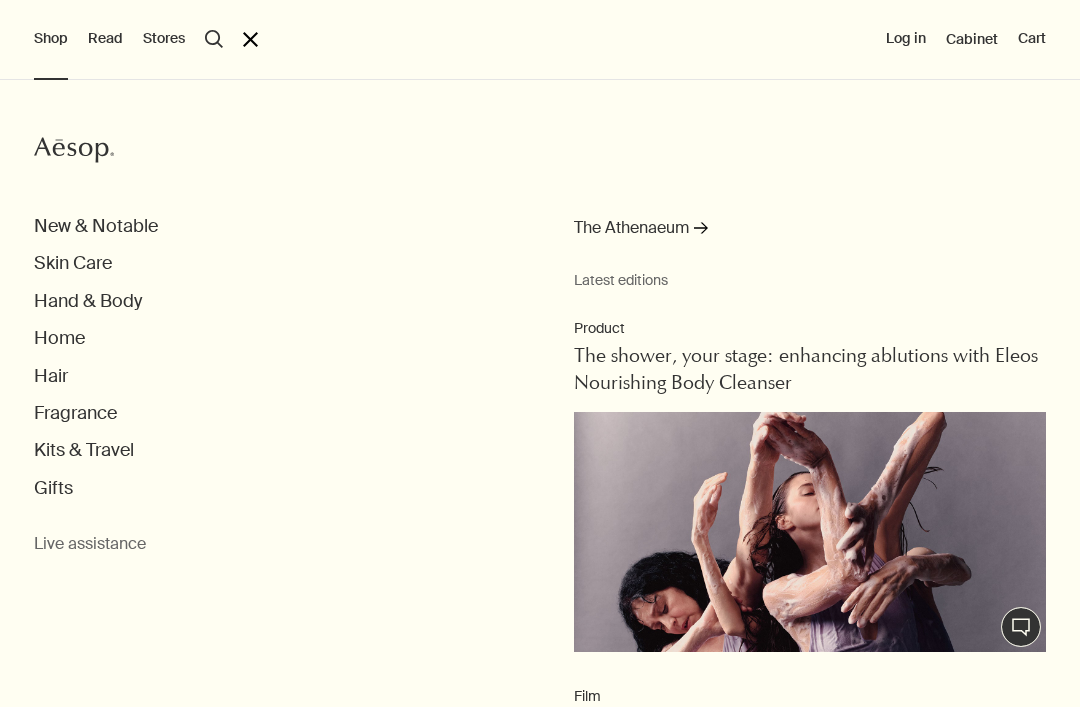 click on "Fragrance" at bounding box center [75, 413] 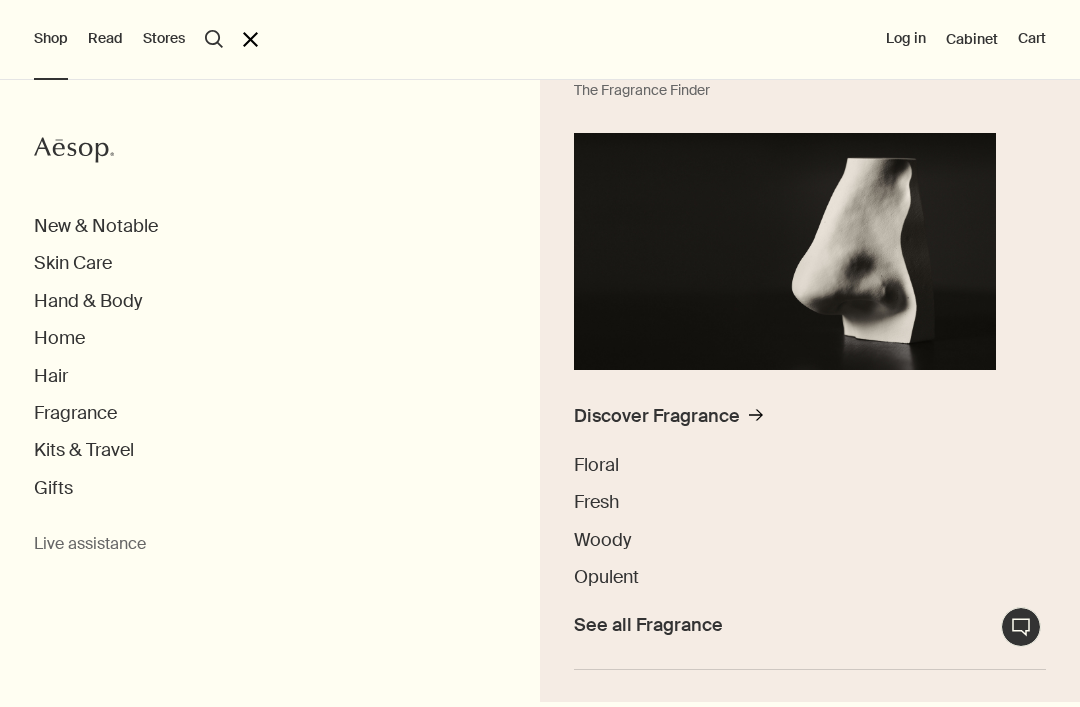 scroll, scrollTop: 129, scrollLeft: 0, axis: vertical 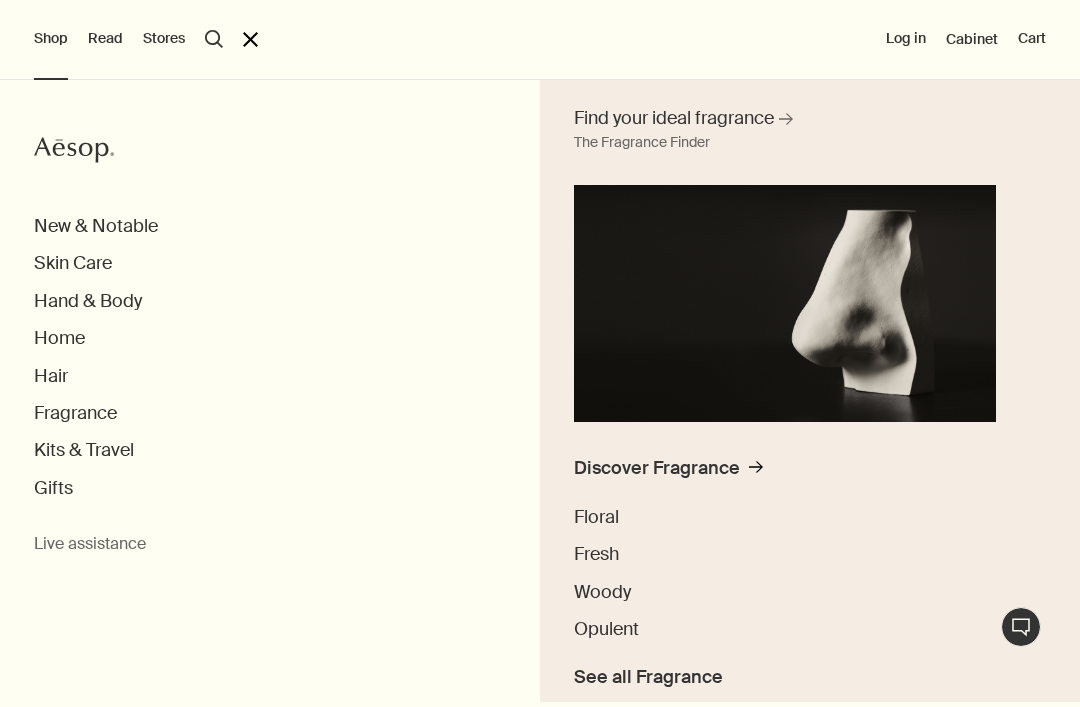 click on "Find your ideal fragrance" at bounding box center [674, 118] 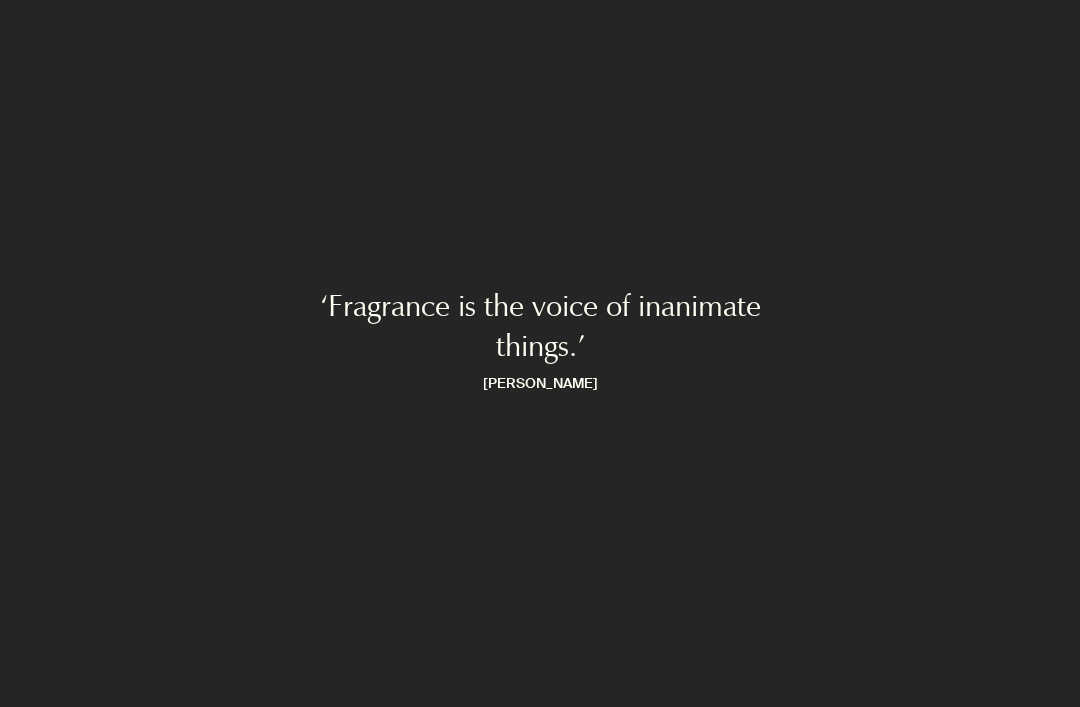 scroll, scrollTop: 0, scrollLeft: 0, axis: both 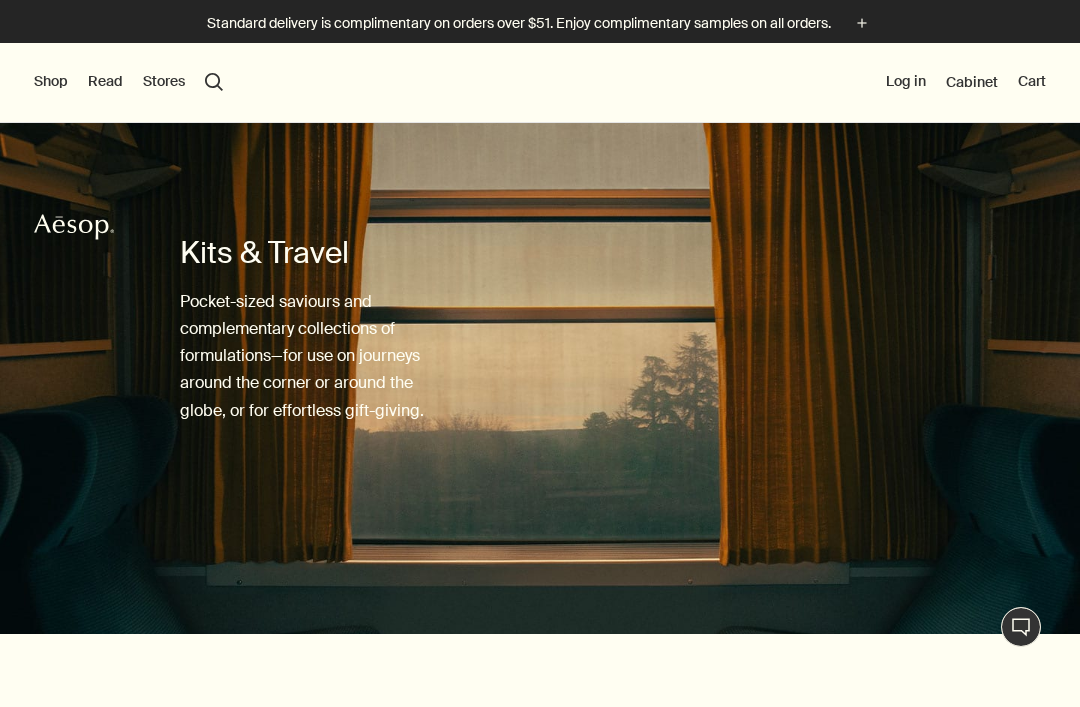 click on "Shop" at bounding box center [51, 82] 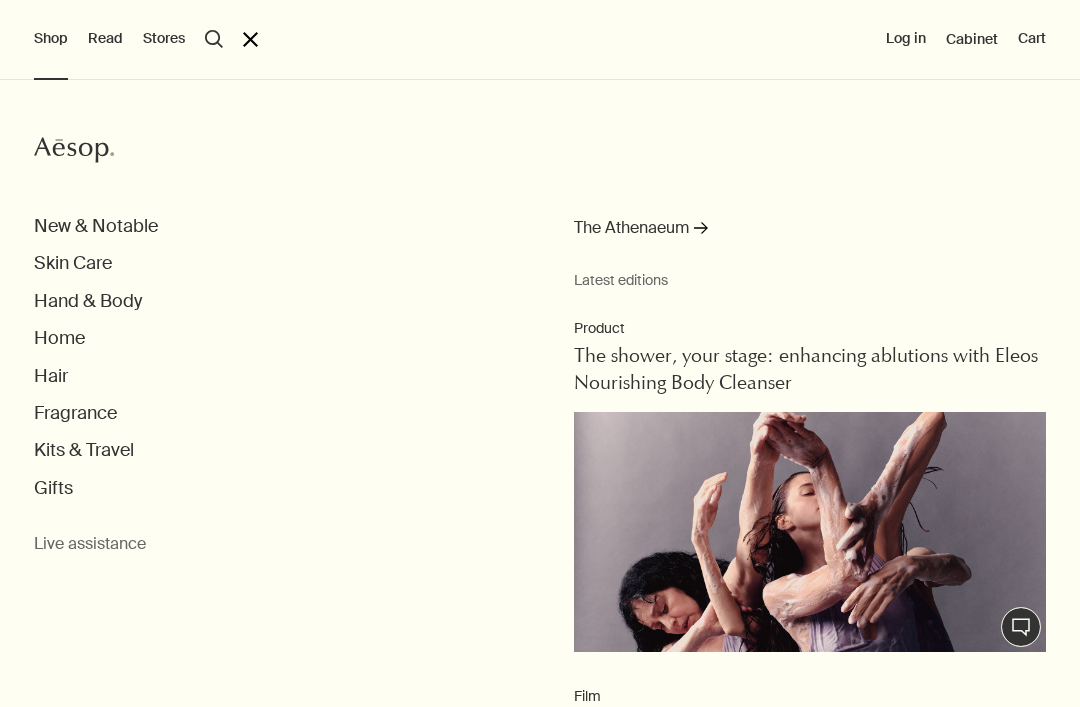 click on "Fragrance" at bounding box center (75, 413) 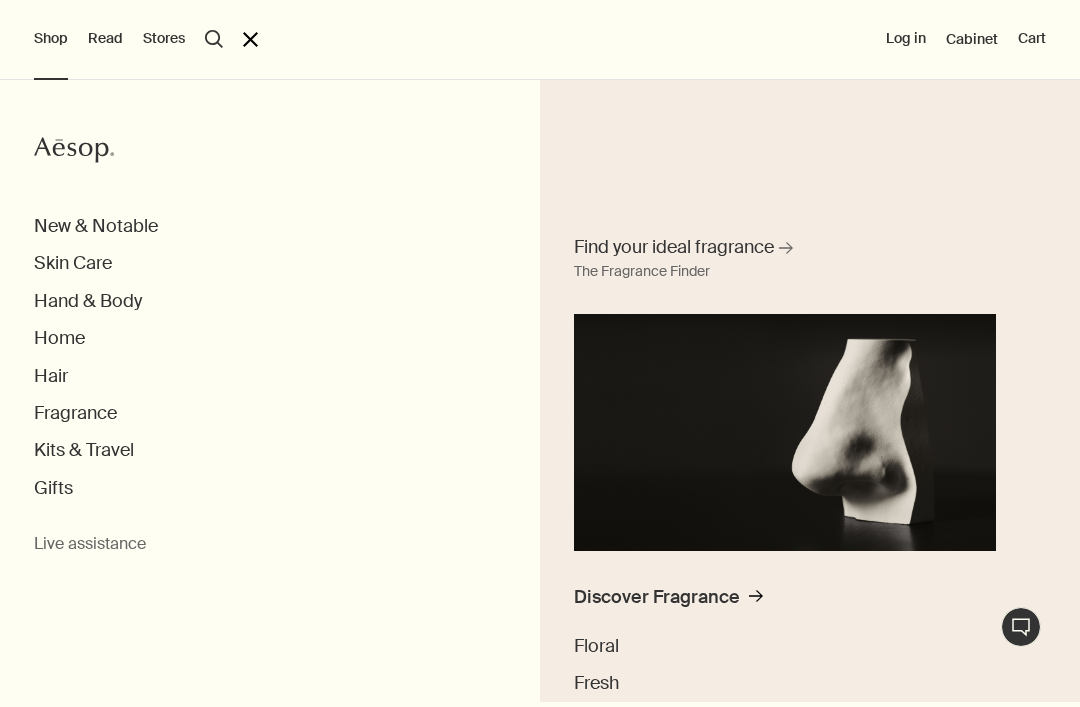 click on "Find your ideal fragrance" at bounding box center [674, 247] 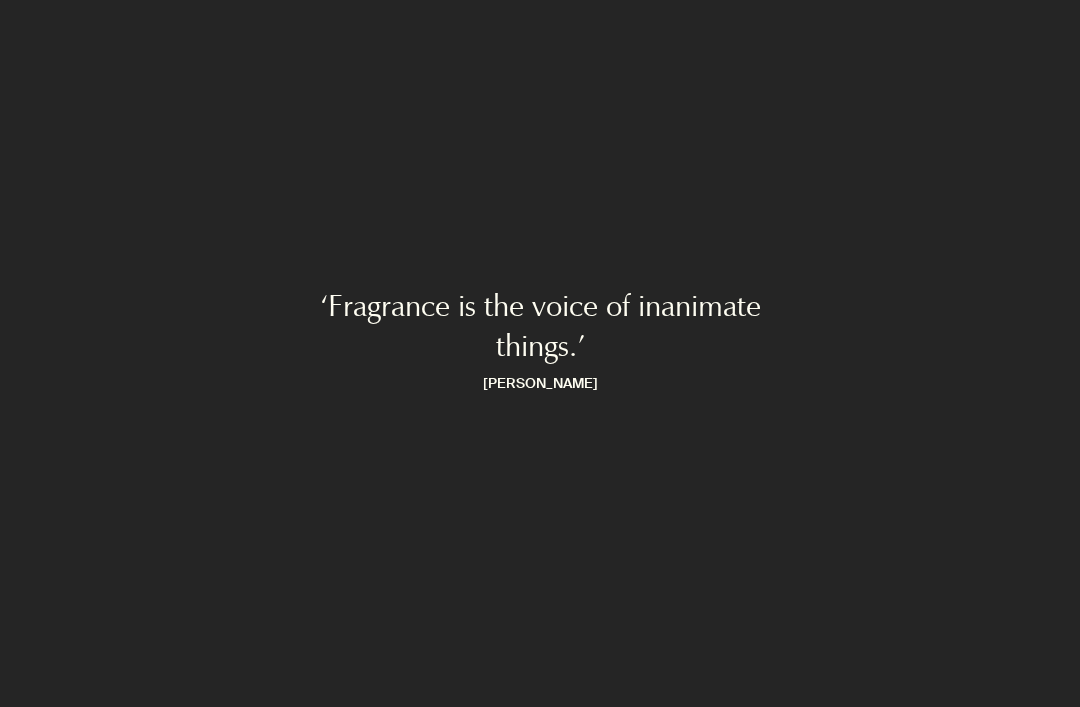 scroll, scrollTop: 0, scrollLeft: 0, axis: both 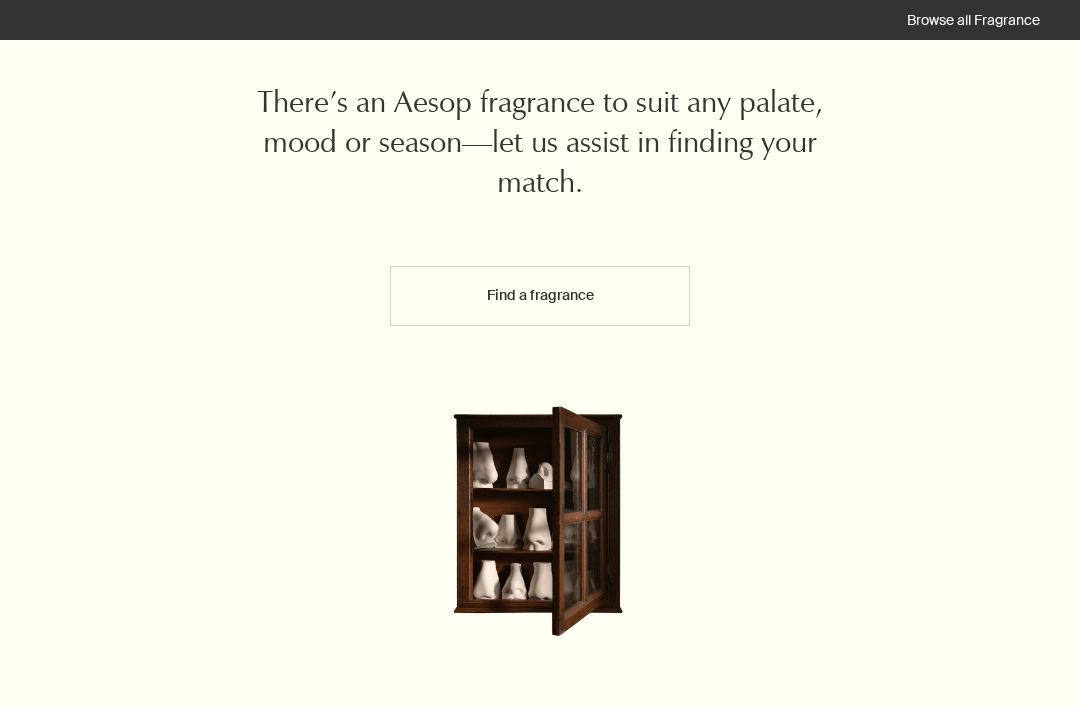click on "Find a fragrance" at bounding box center (540, 296) 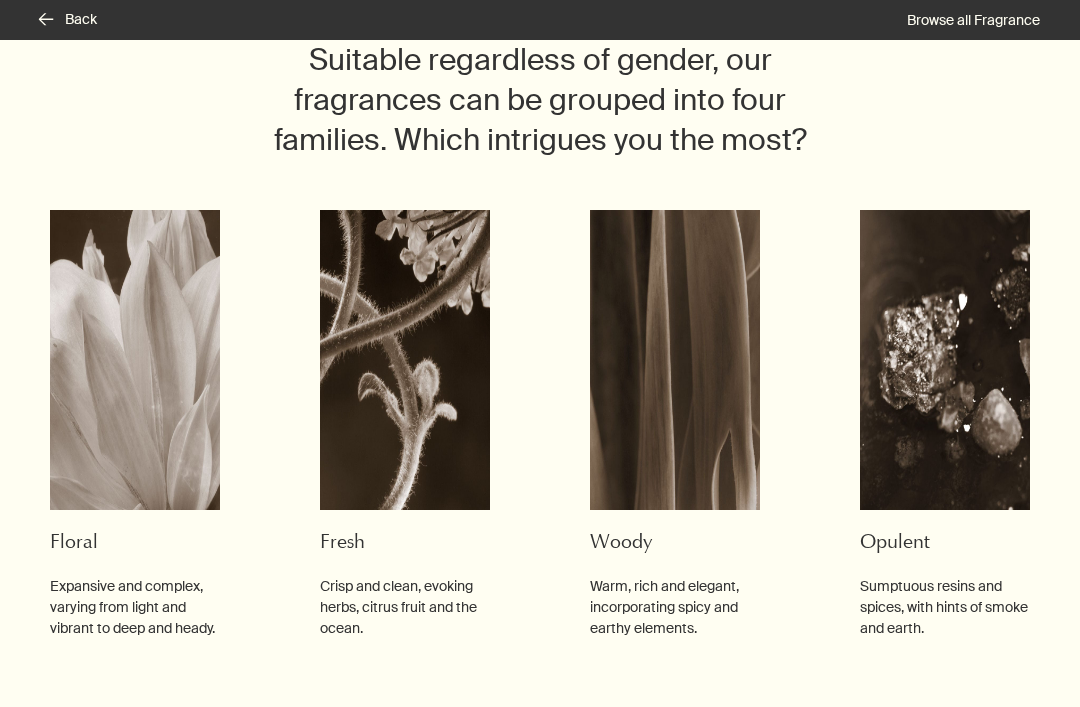 scroll, scrollTop: 146, scrollLeft: 0, axis: vertical 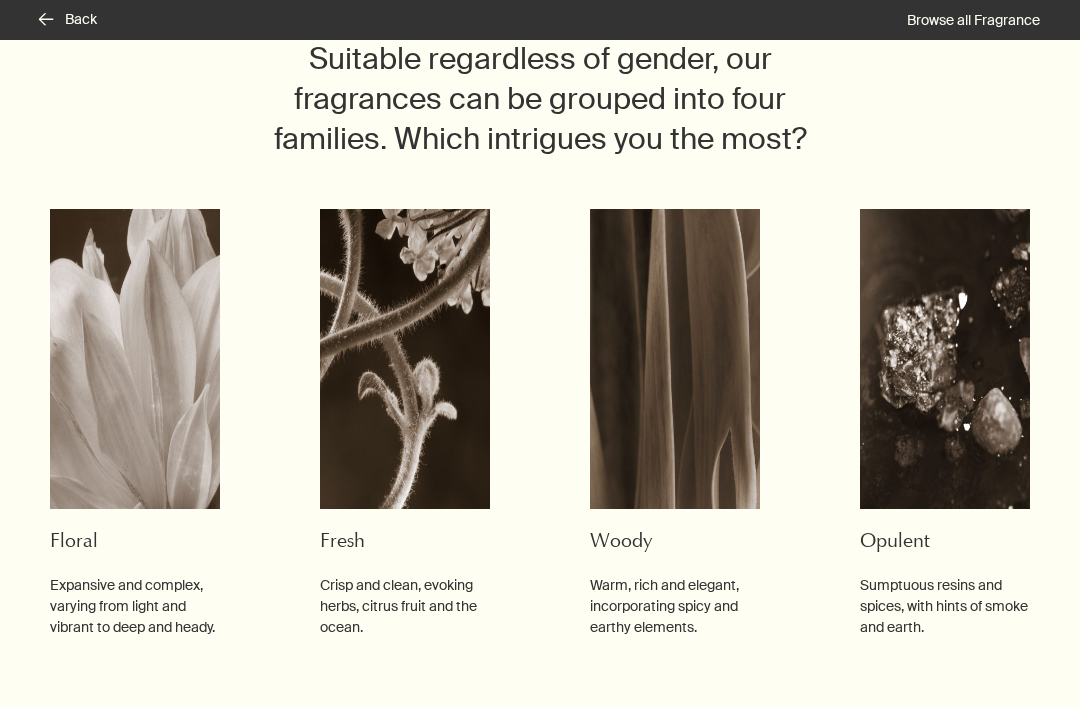 click at bounding box center [675, 359] 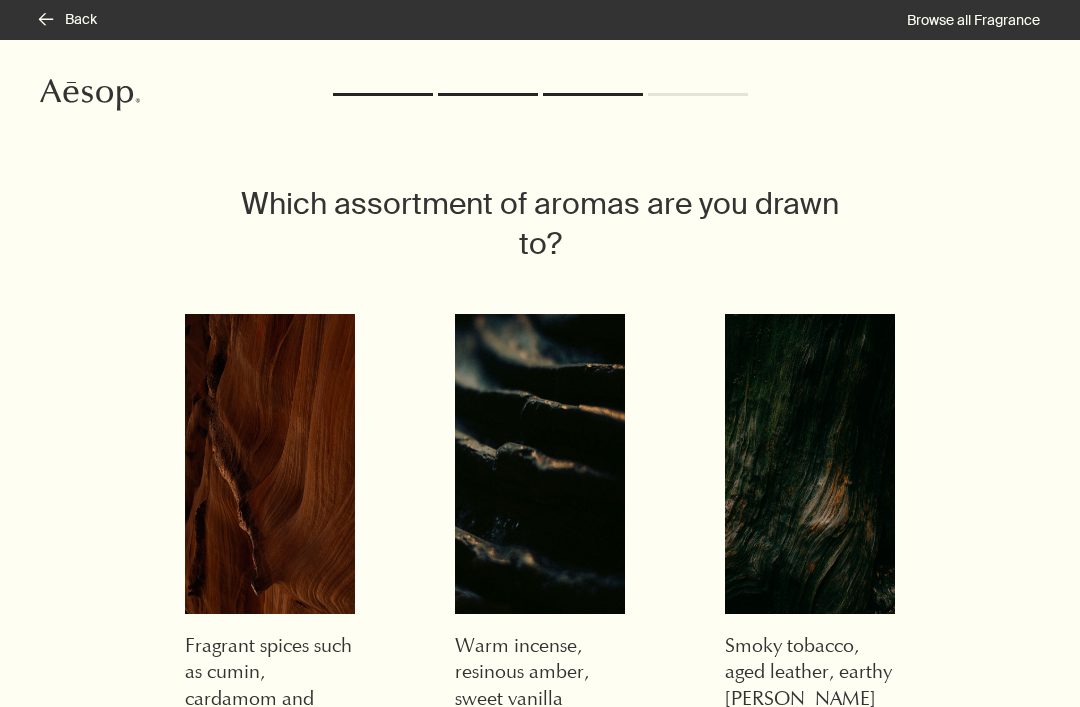 scroll, scrollTop: 32, scrollLeft: 0, axis: vertical 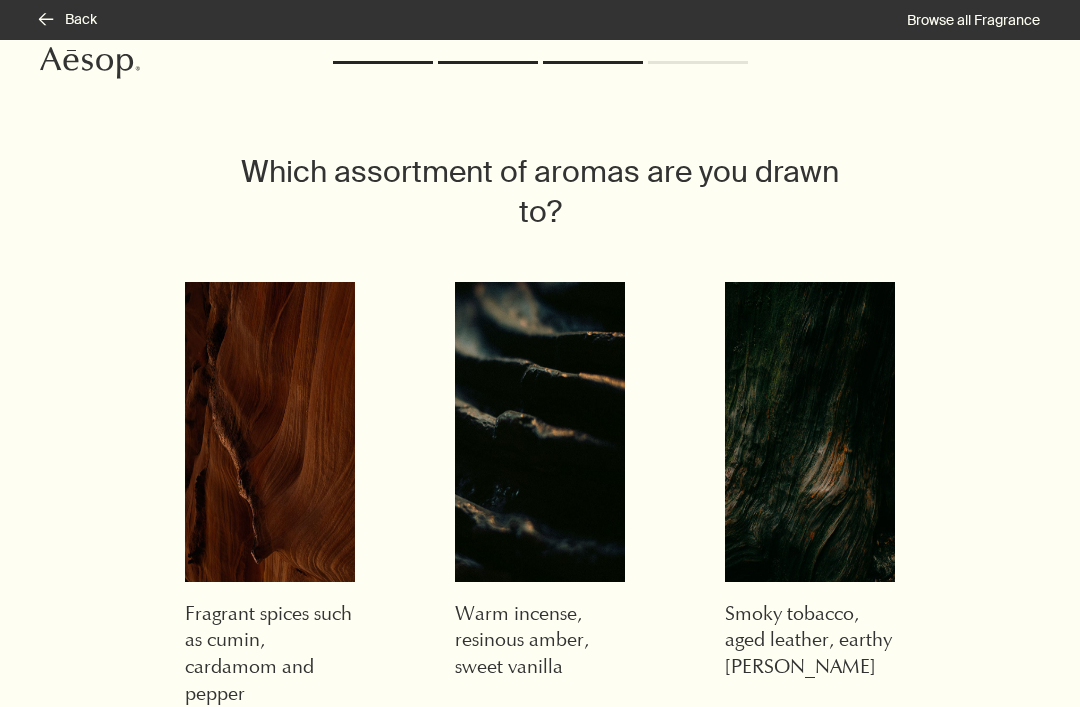 click on "rightArrow   Back" at bounding box center [68, 20] 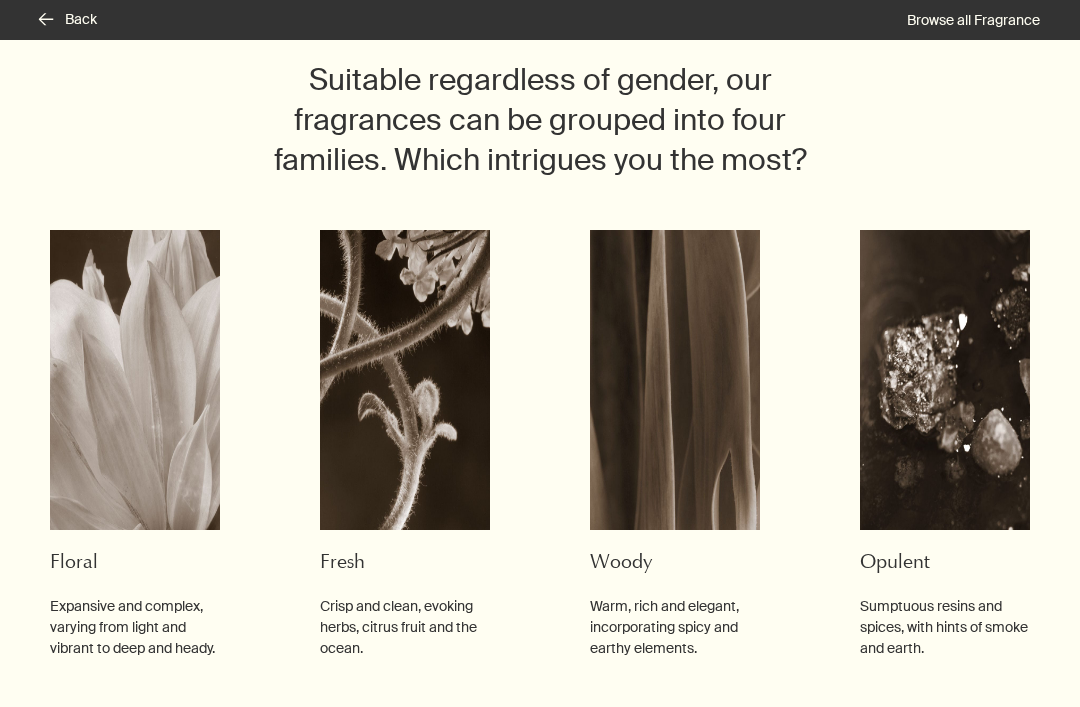scroll, scrollTop: 133, scrollLeft: 0, axis: vertical 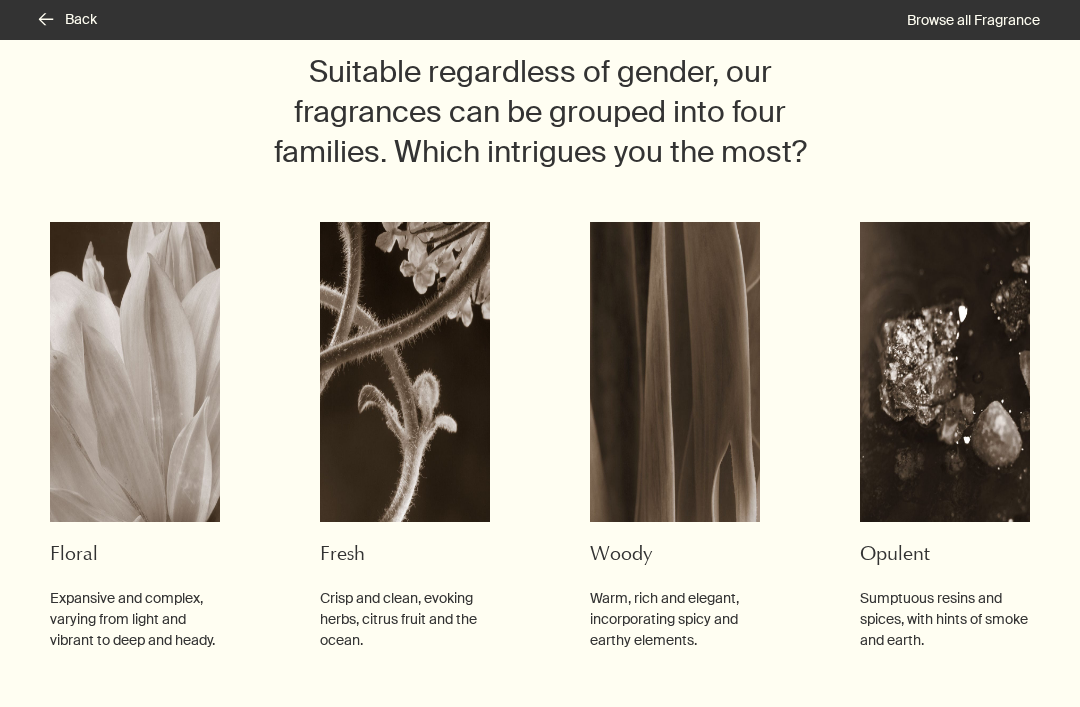 click at bounding box center (945, 372) 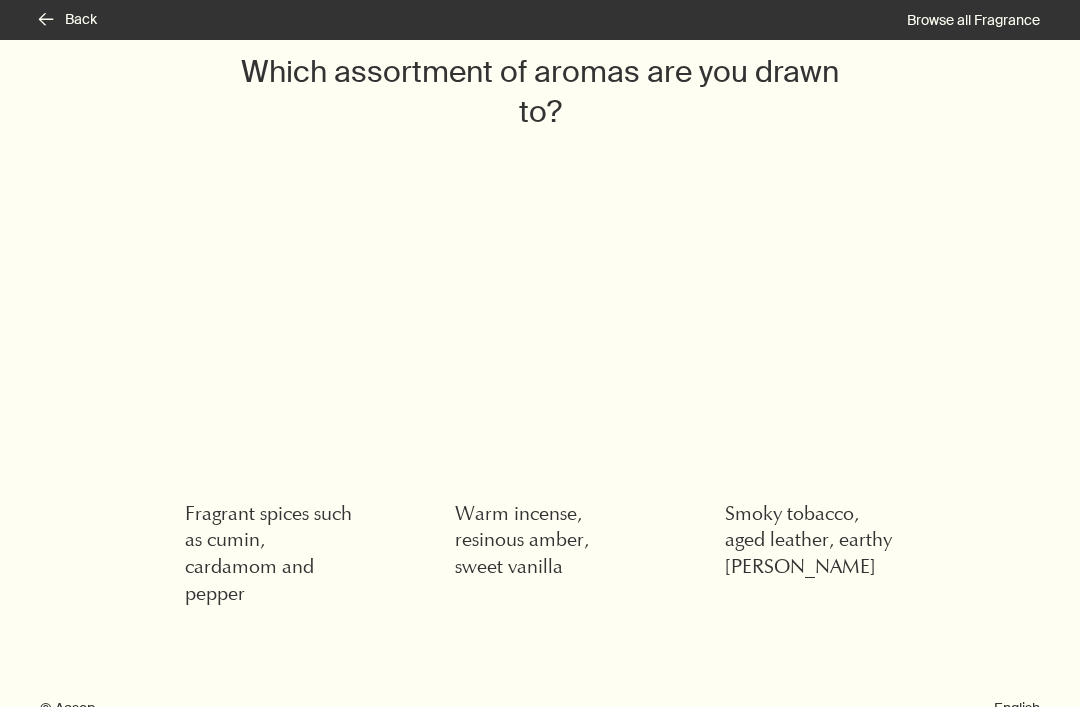 scroll, scrollTop: 102, scrollLeft: 0, axis: vertical 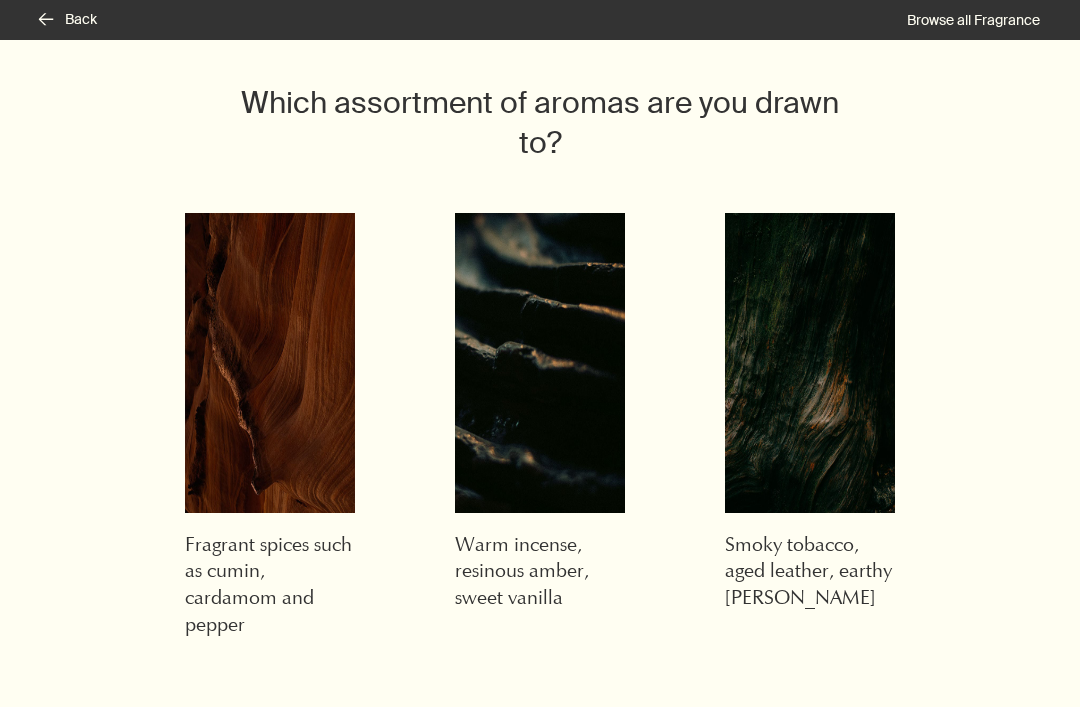 click on "rightArrow   Back" at bounding box center [68, 20] 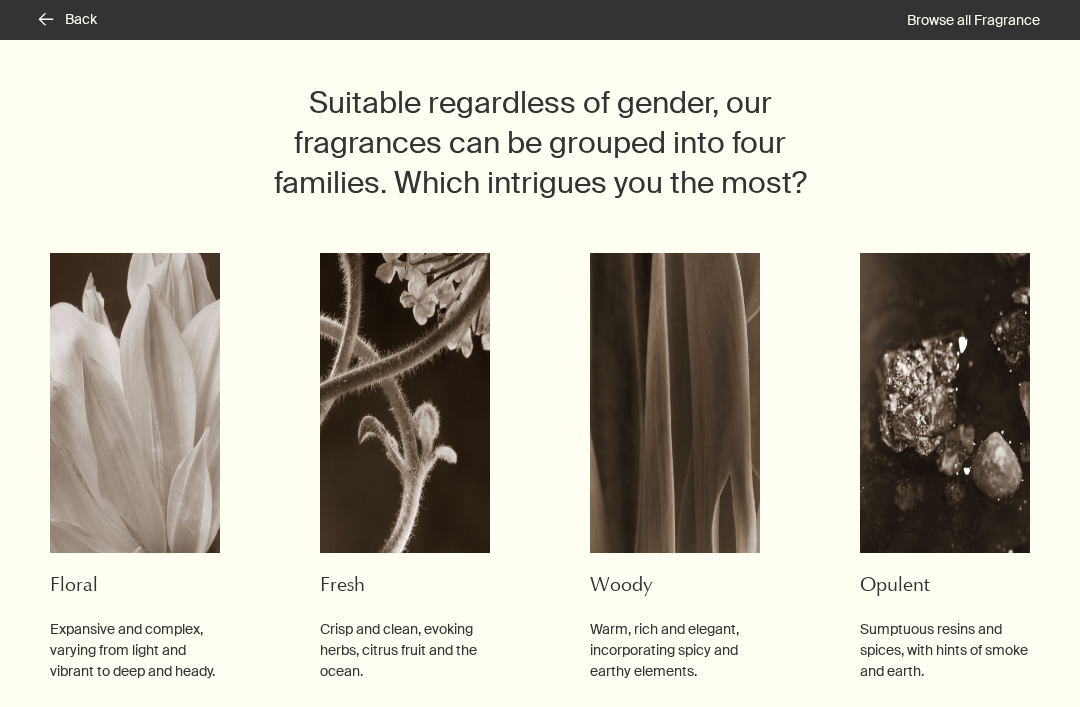 click at bounding box center (405, 403) 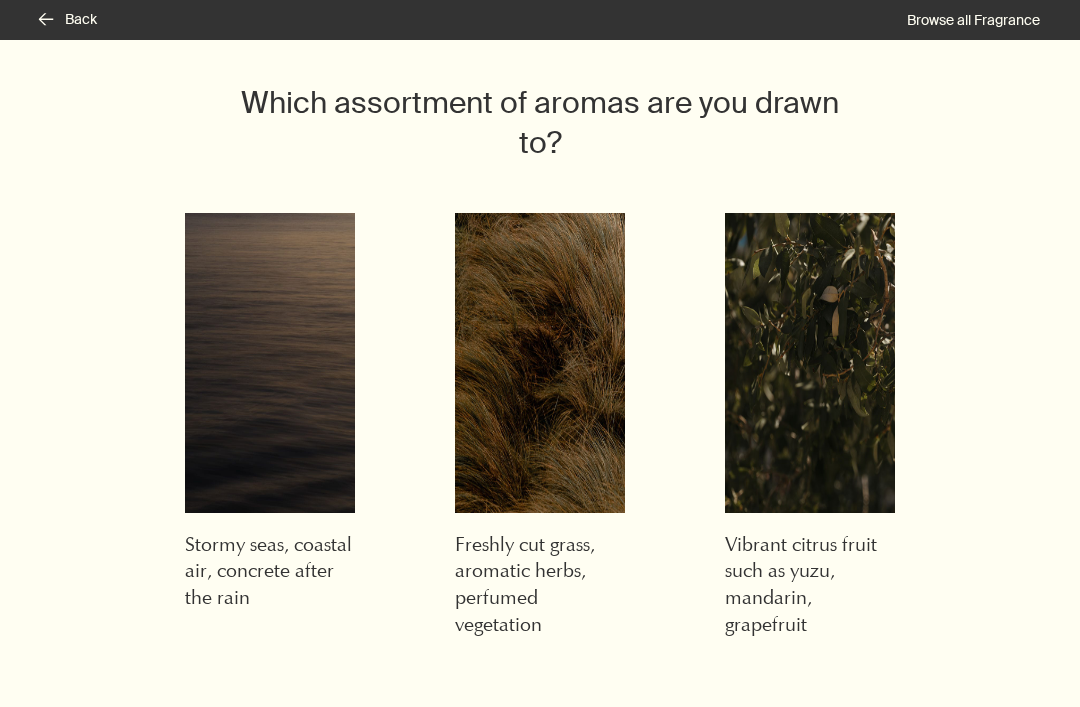click on "rightArrow   Back" at bounding box center [68, 20] 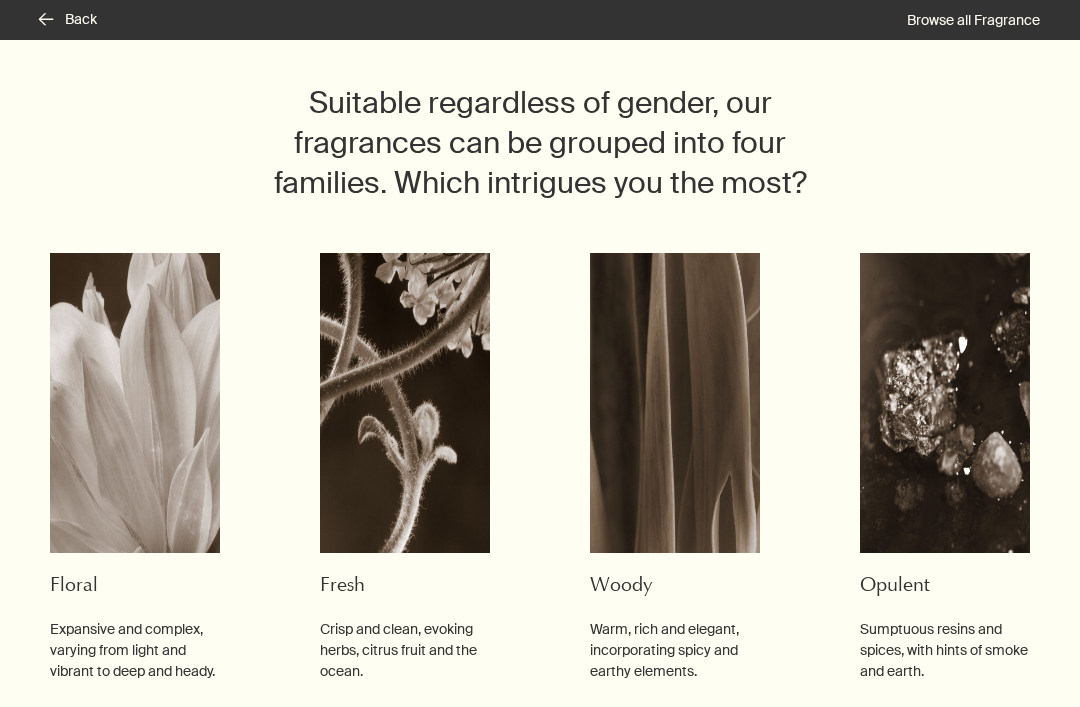 click at bounding box center [135, 403] 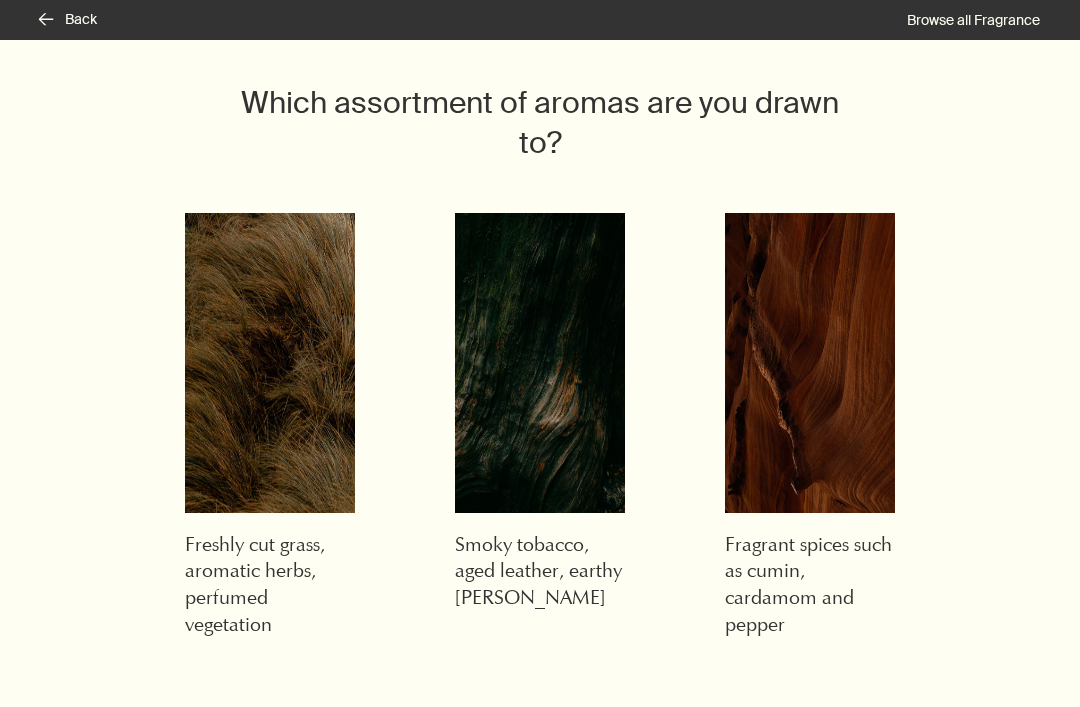 click on "rightArrow   Back" at bounding box center [68, 20] 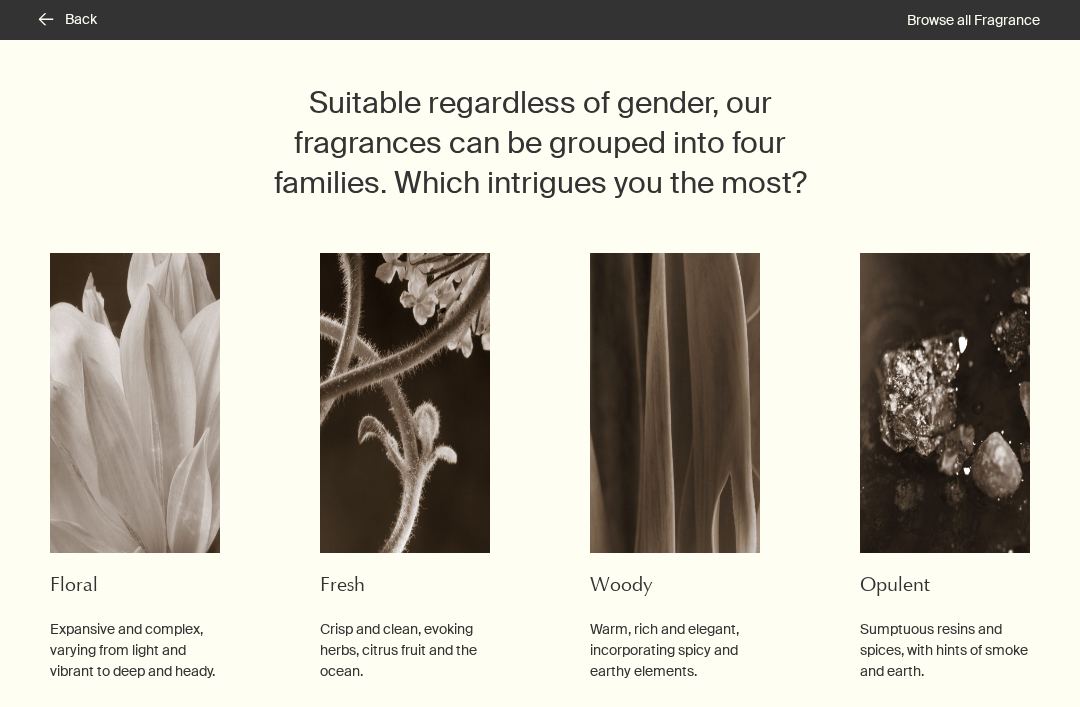click at bounding box center (405, 403) 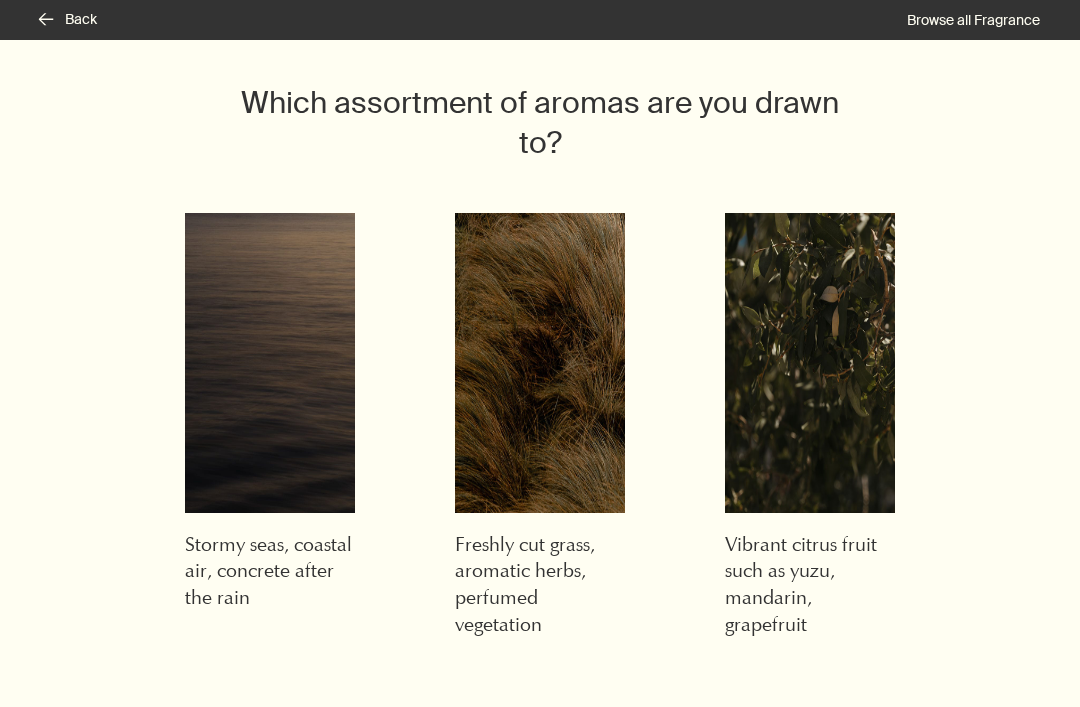 click at bounding box center (270, 363) 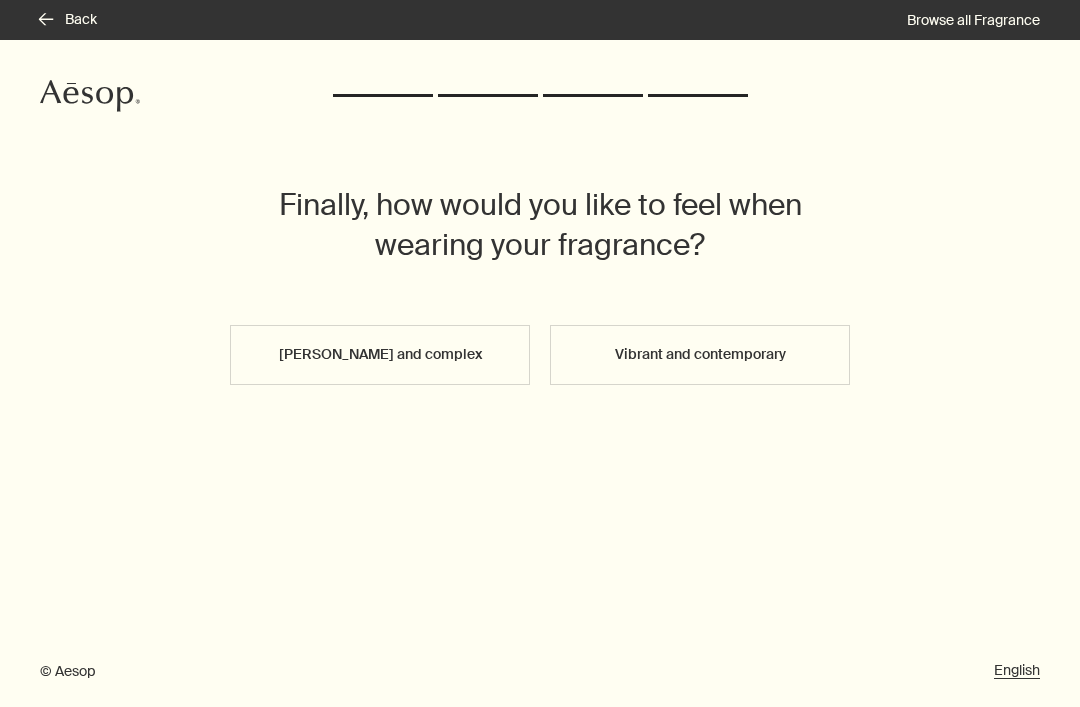 scroll, scrollTop: 0, scrollLeft: 0, axis: both 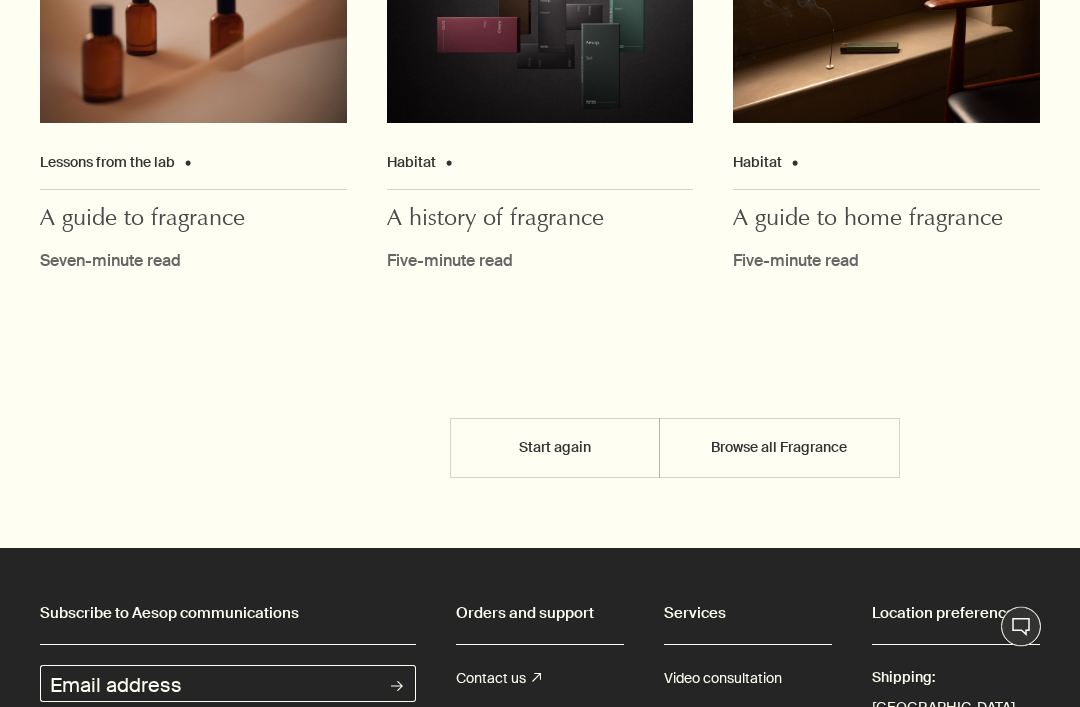 click on "Browse all Fragrance" at bounding box center (779, 449) 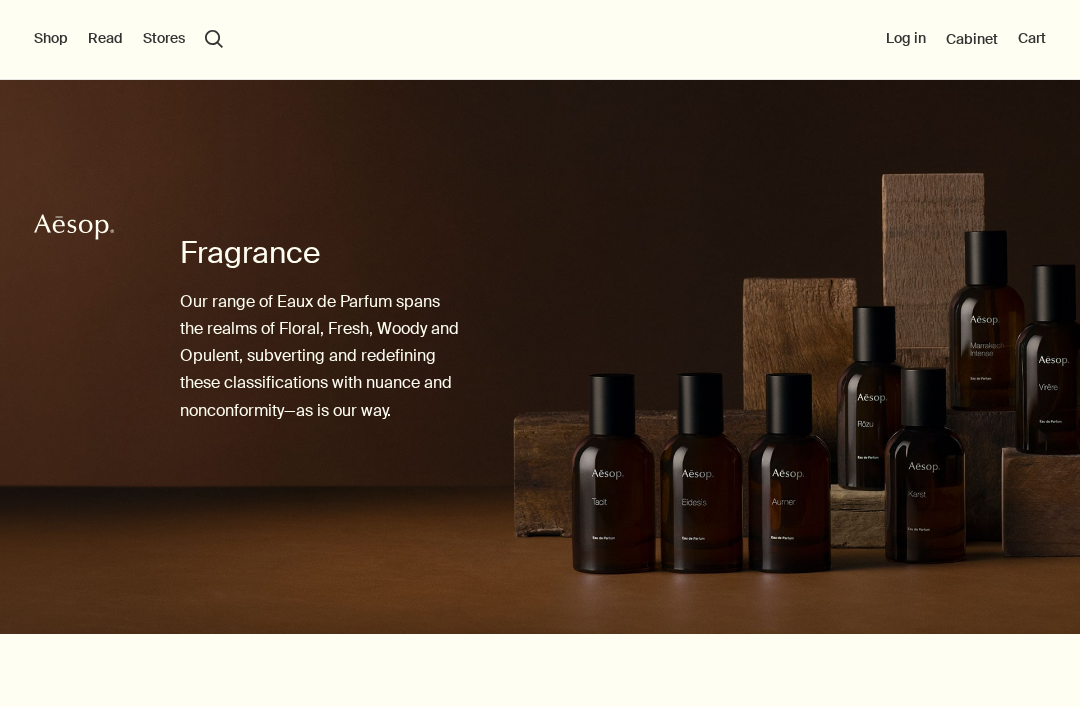 scroll, scrollTop: 142, scrollLeft: 0, axis: vertical 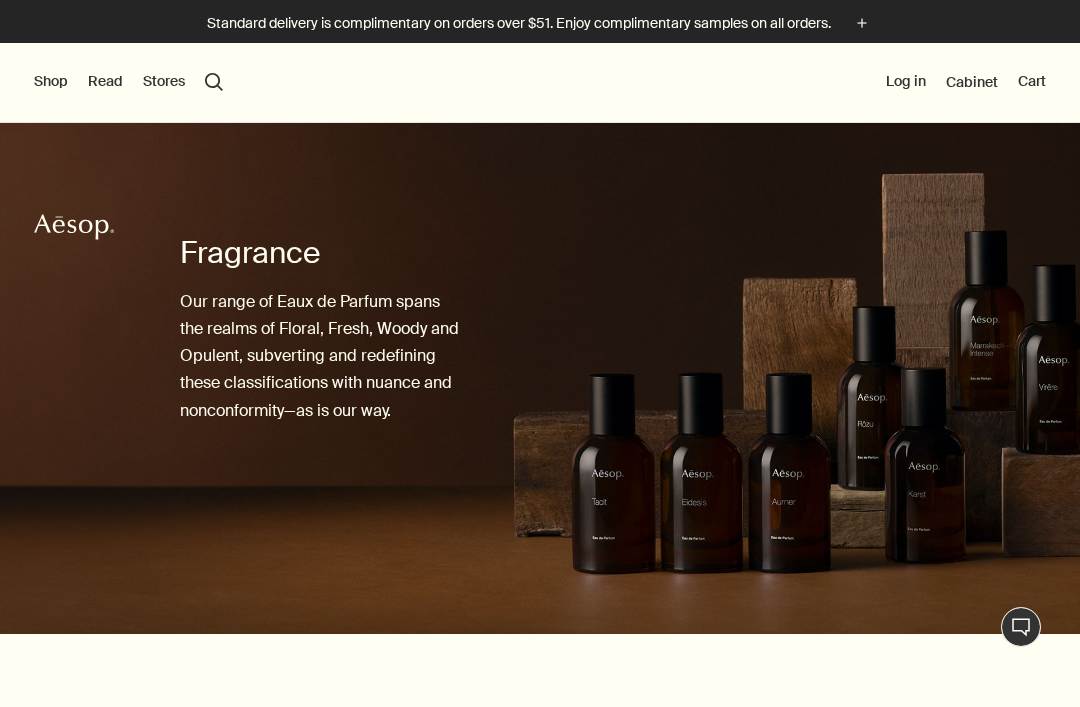 click on "Shop" at bounding box center [51, 82] 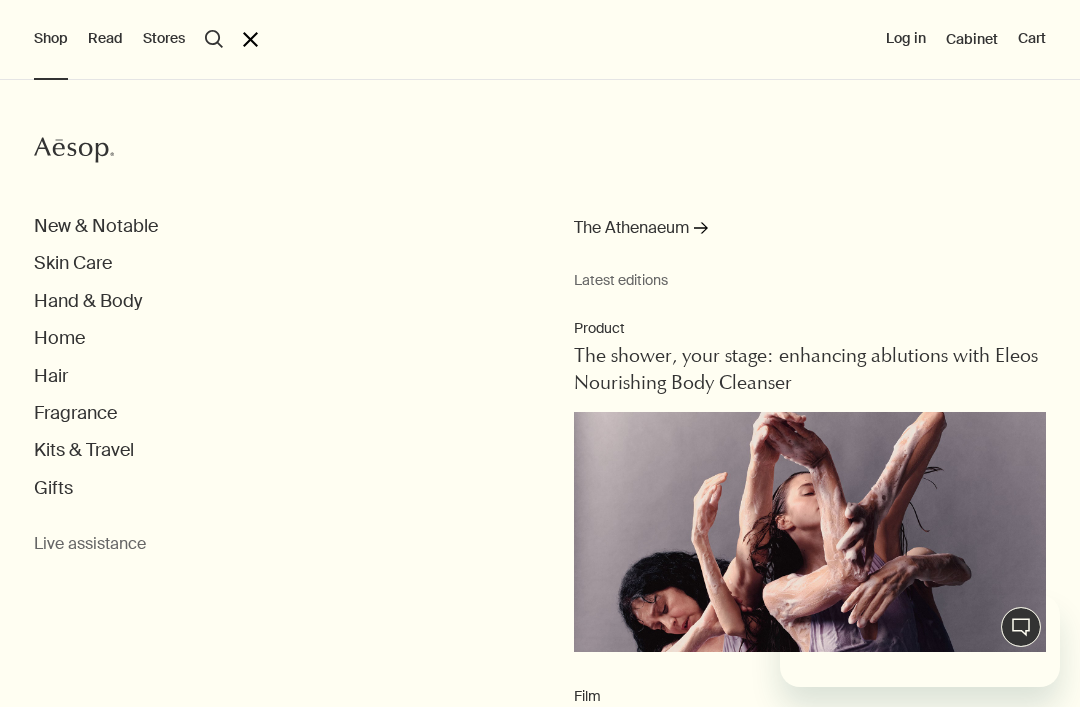 scroll, scrollTop: 0, scrollLeft: 0, axis: both 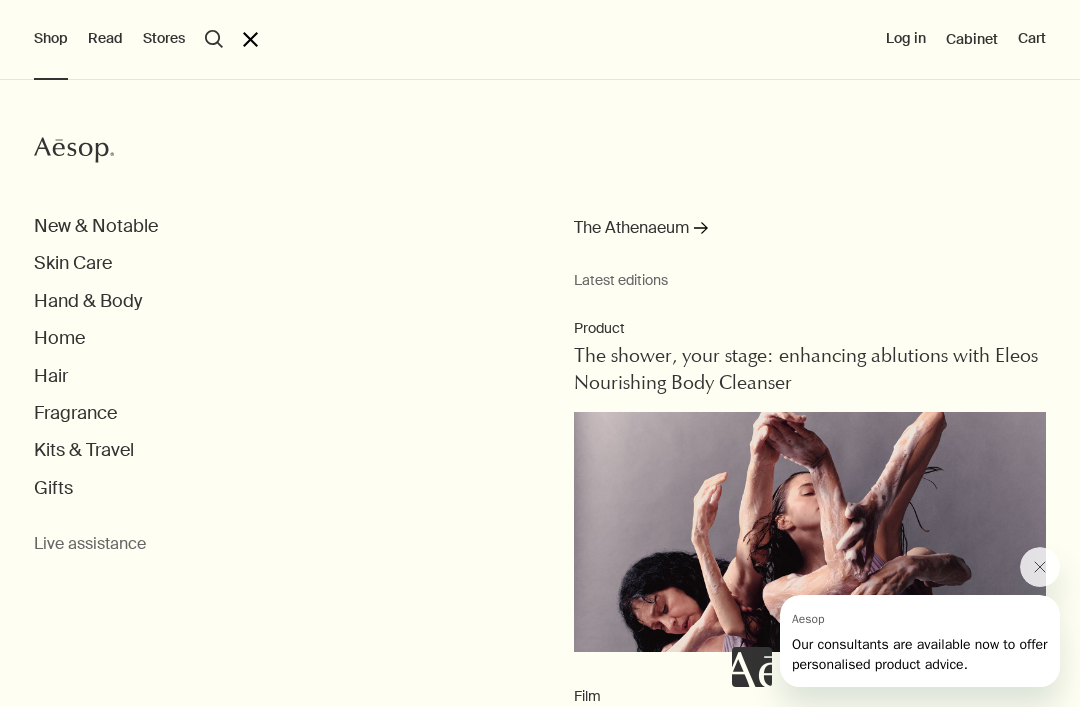 click on "close" at bounding box center (250, 39) 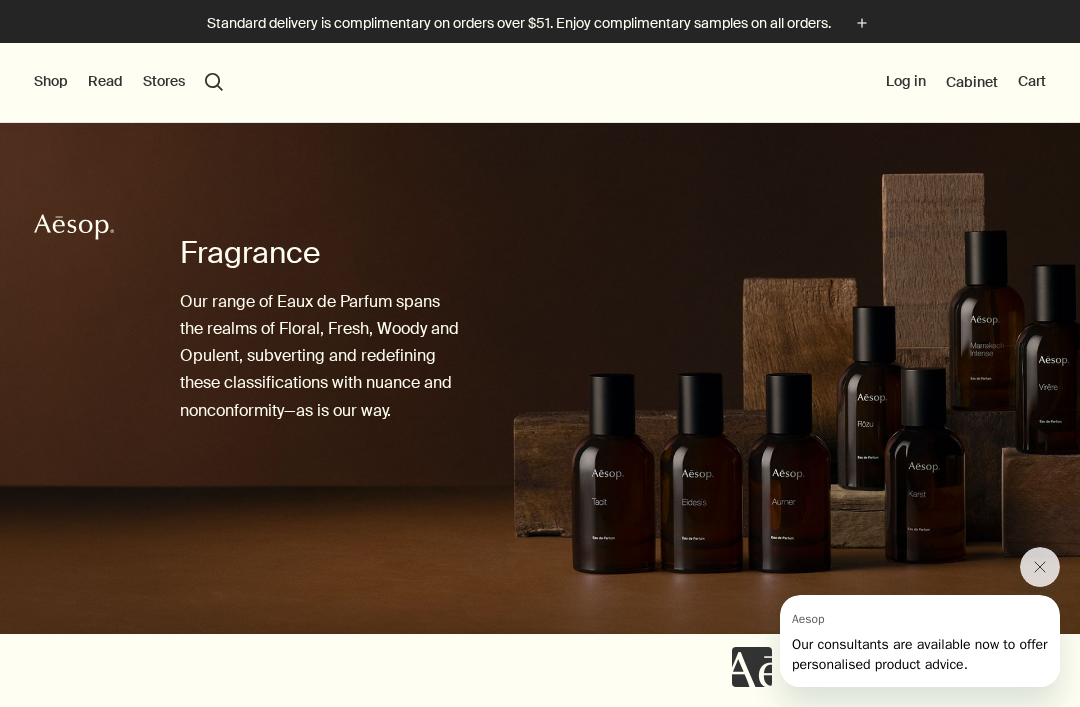 click on "Standard delivery is complimentary on orders over $51. Enjoy complimentary samples on all orders." at bounding box center [519, 23] 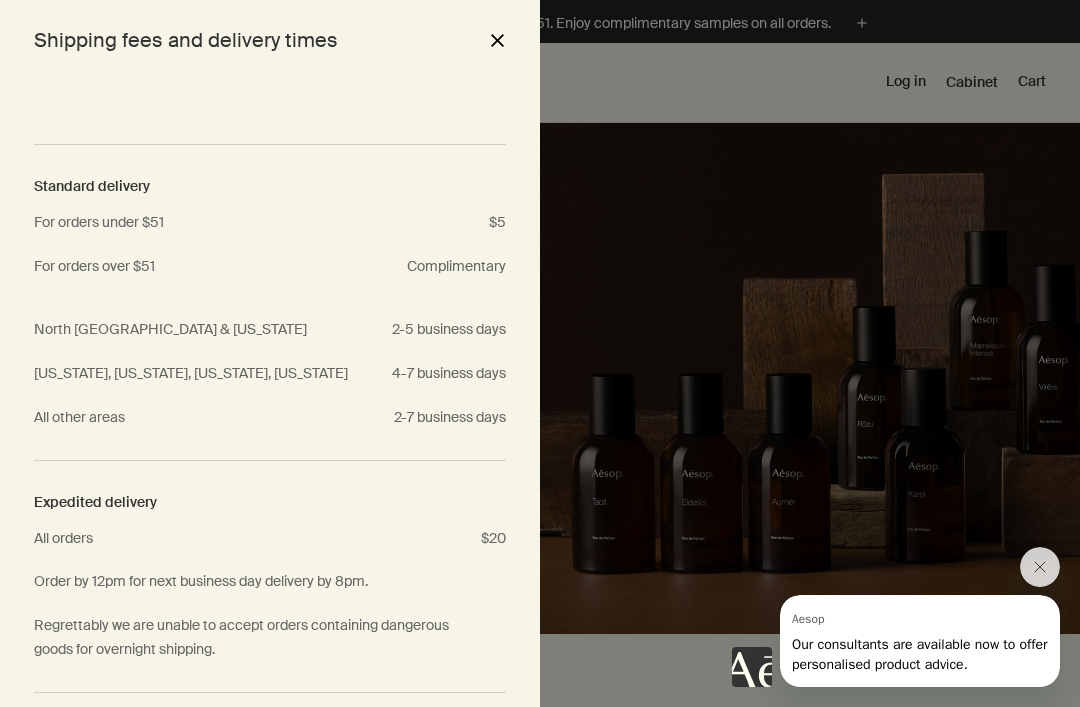 scroll, scrollTop: 0, scrollLeft: 0, axis: both 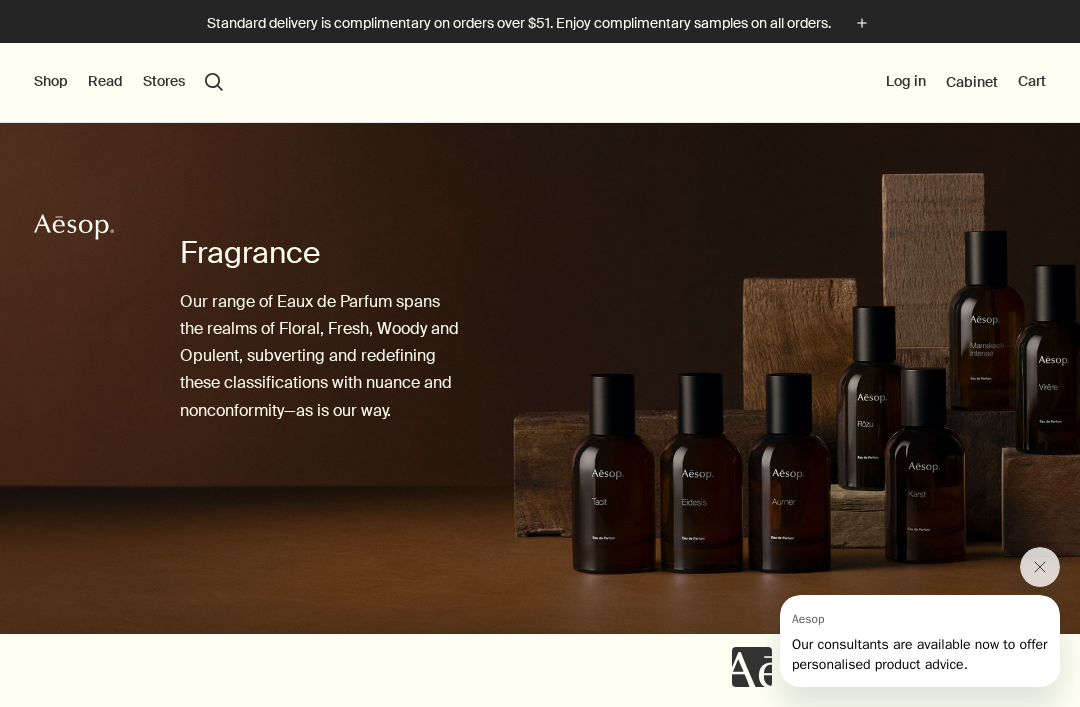 click on "Shop" at bounding box center [51, 82] 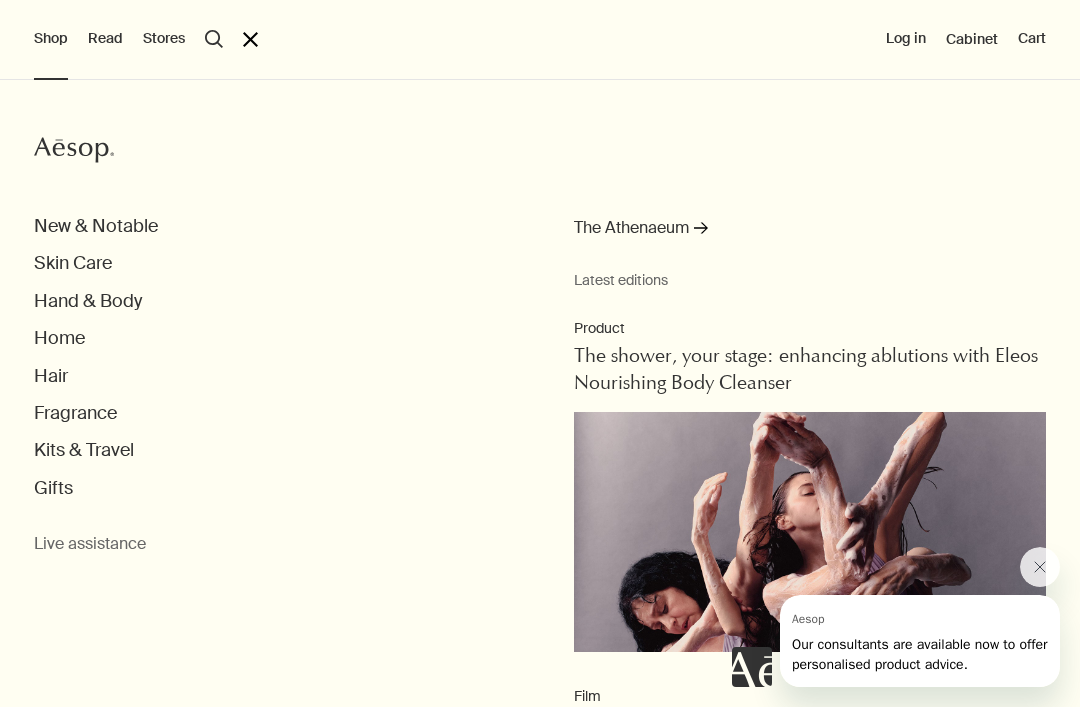 click on "Gifts" at bounding box center (53, 488) 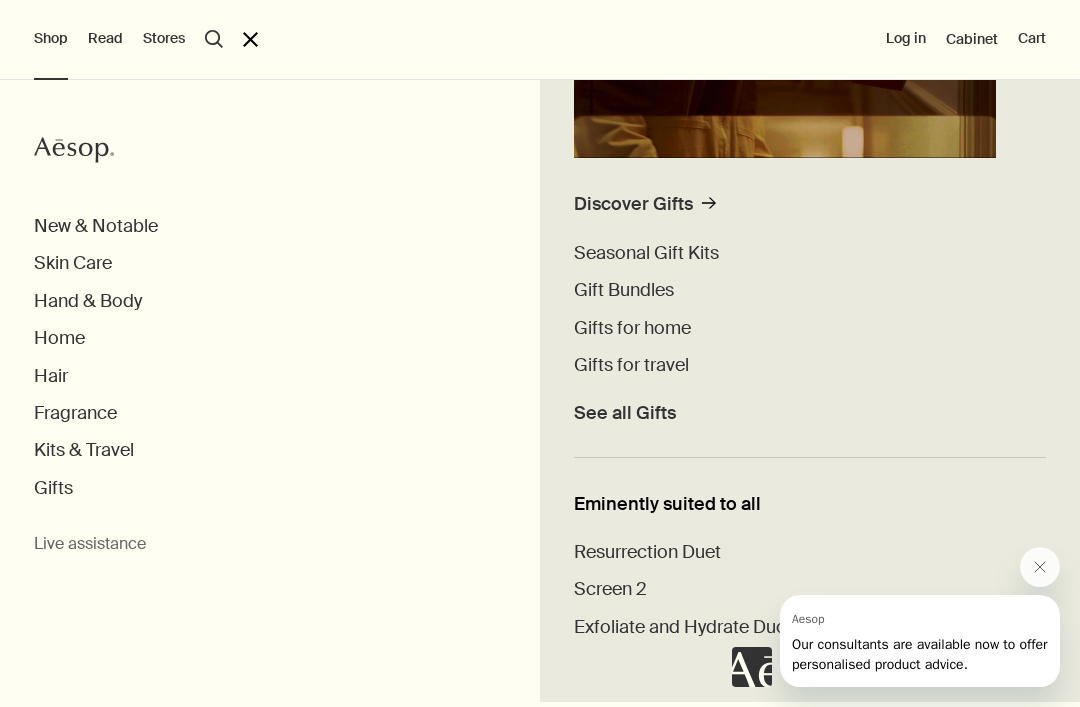 scroll, scrollTop: 392, scrollLeft: 0, axis: vertical 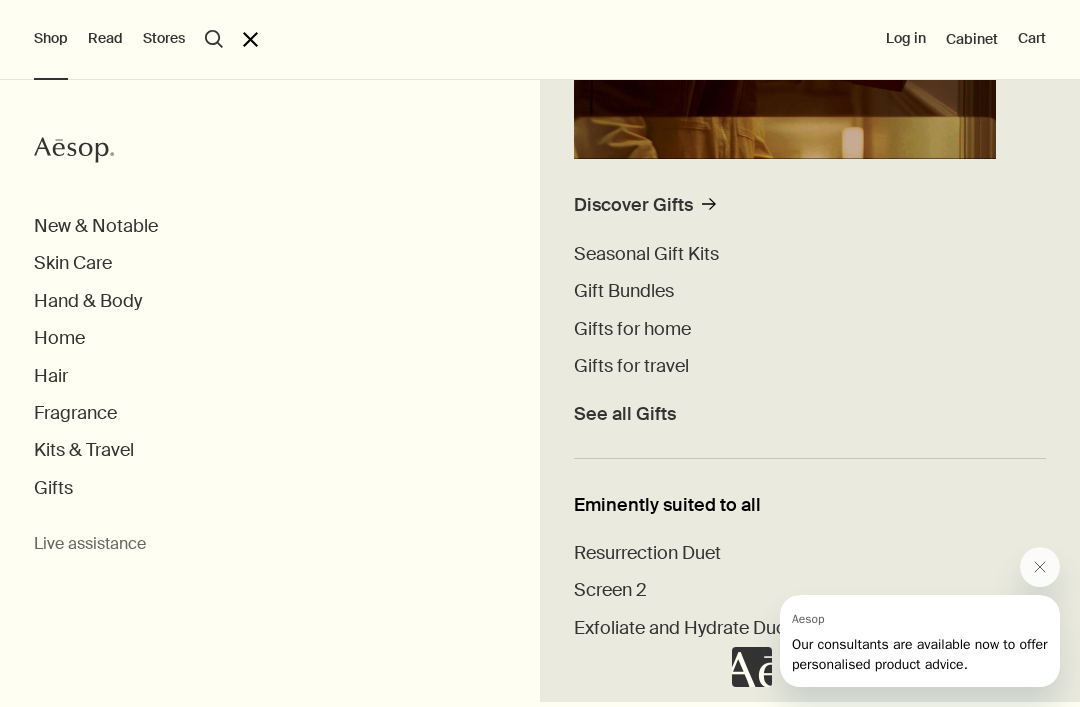 click 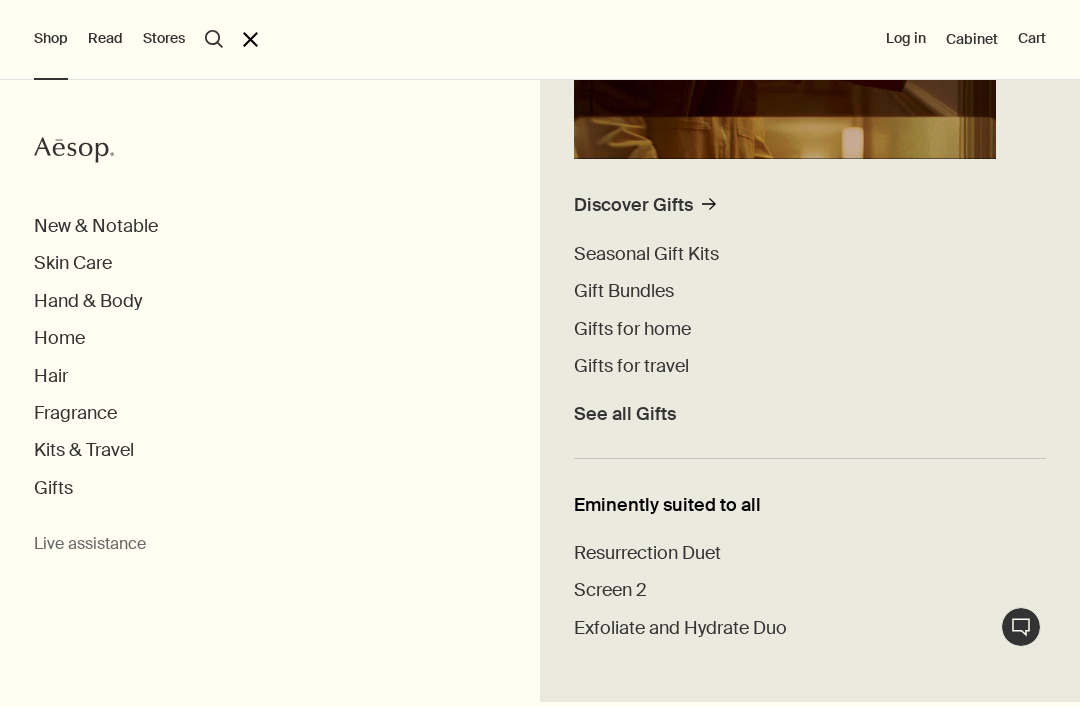 click on "See all Gifts" at bounding box center (625, 414) 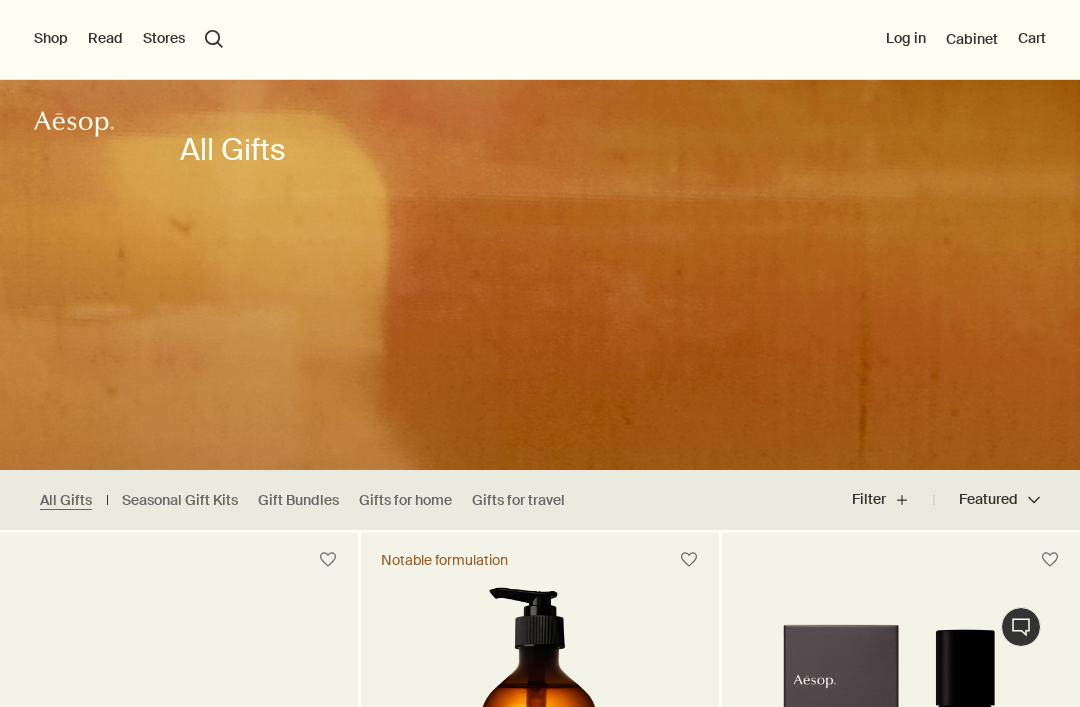 scroll, scrollTop: 103, scrollLeft: 0, axis: vertical 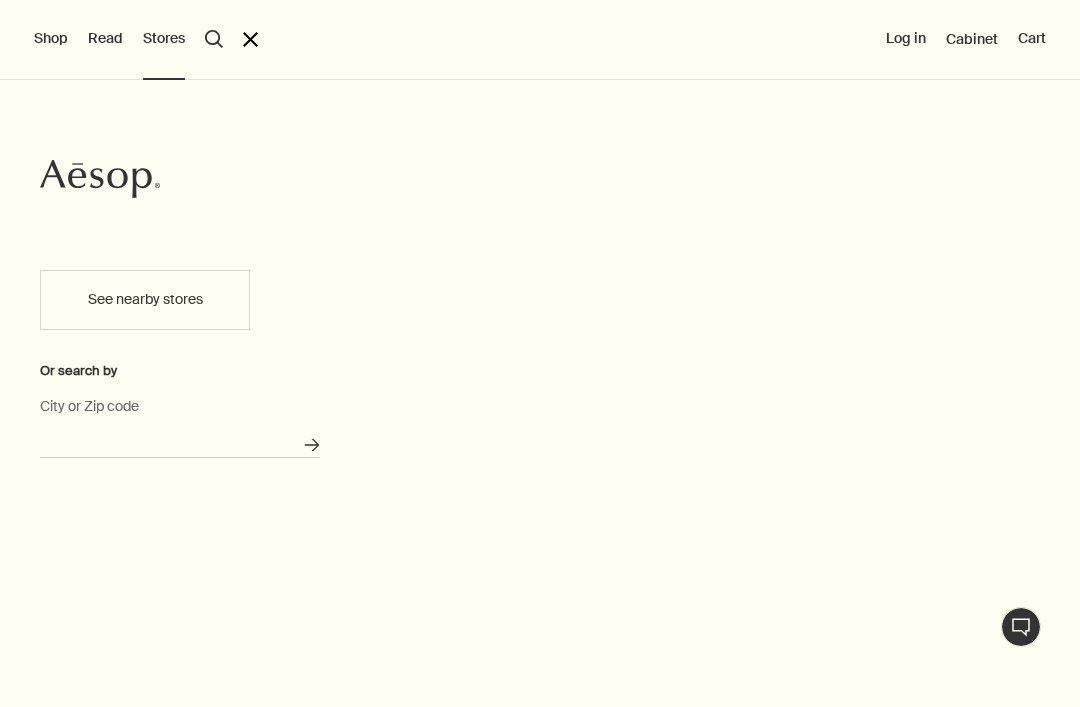 click on "City or Zip code" at bounding box center (180, 442) 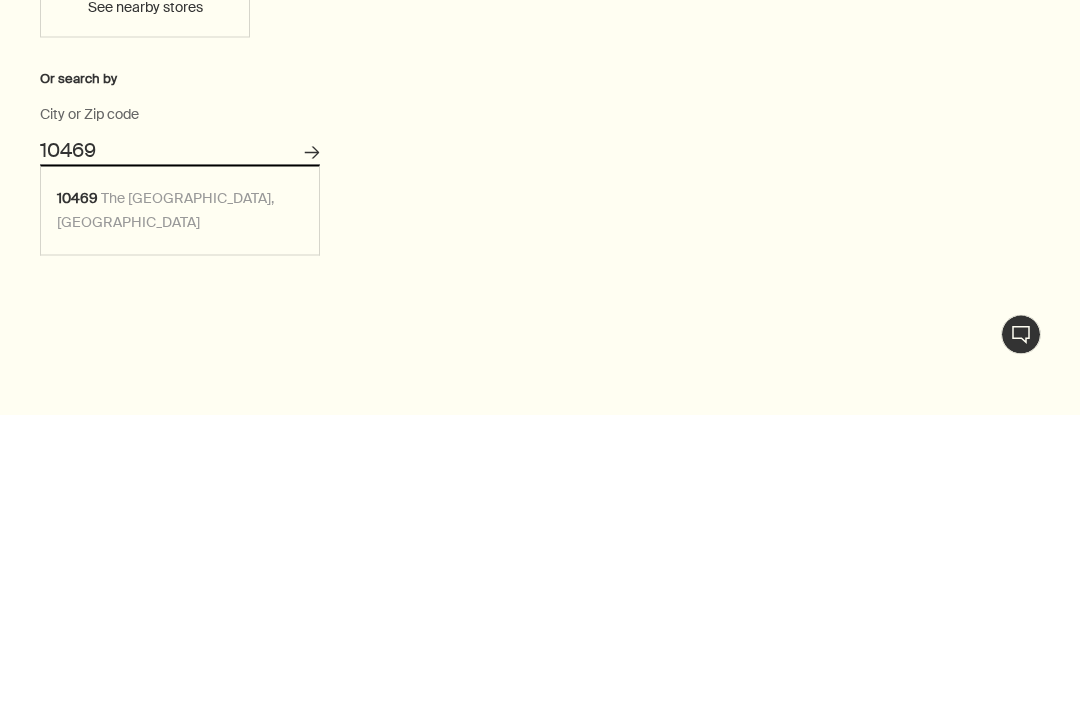 type on "The Bronx, NY 10469" 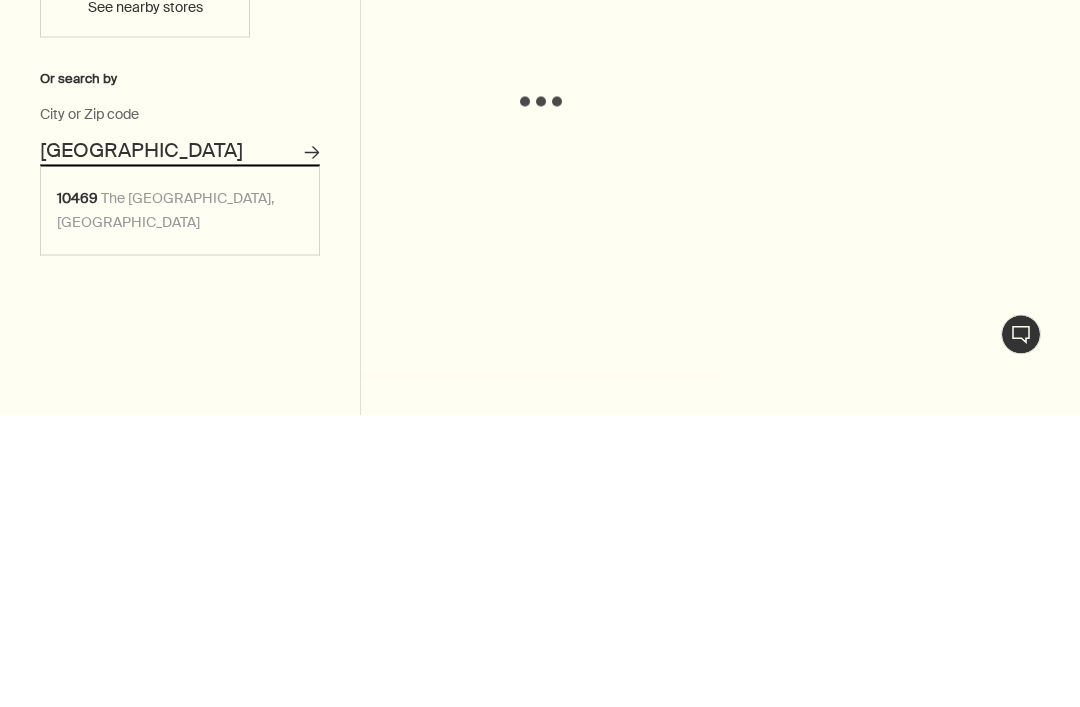 scroll, scrollTop: 396, scrollLeft: 0, axis: vertical 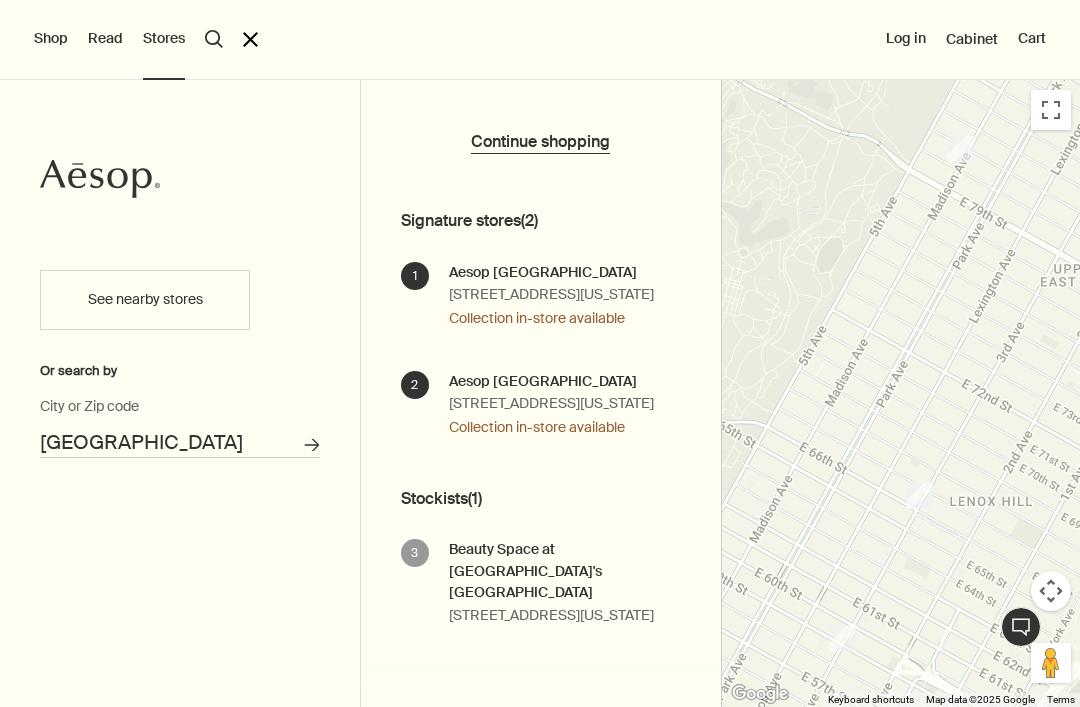 click on "Shop Read Stores search Search close Log in Cabinet Cart" at bounding box center [540, 0] 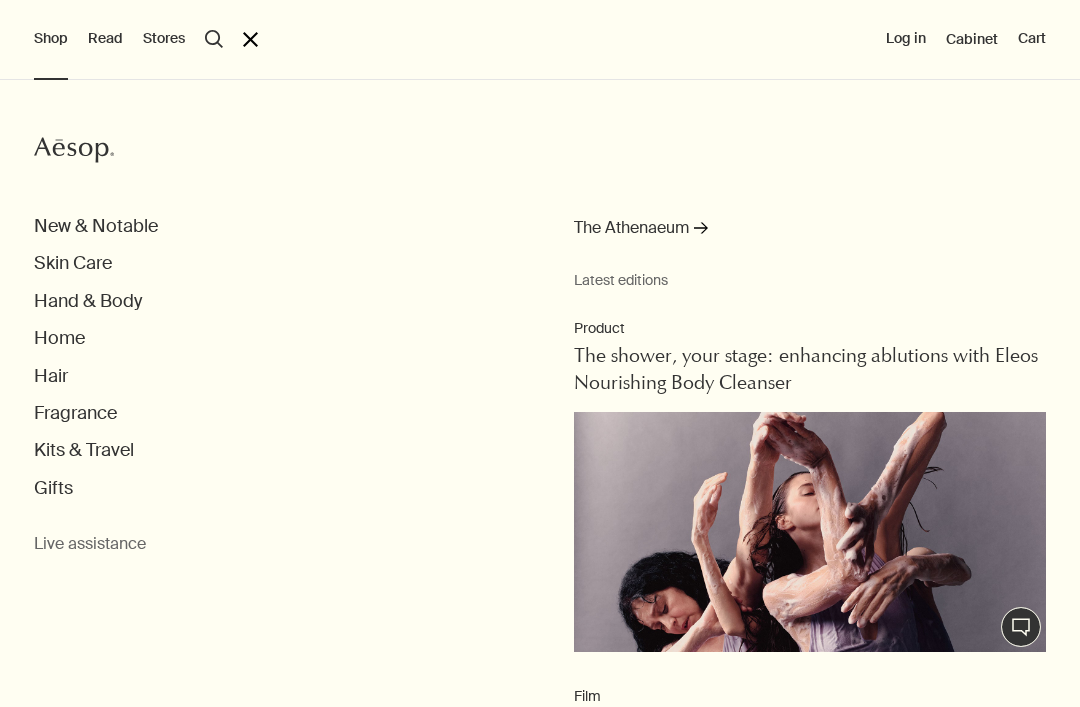 click on "Kits & Travel" at bounding box center [84, 450] 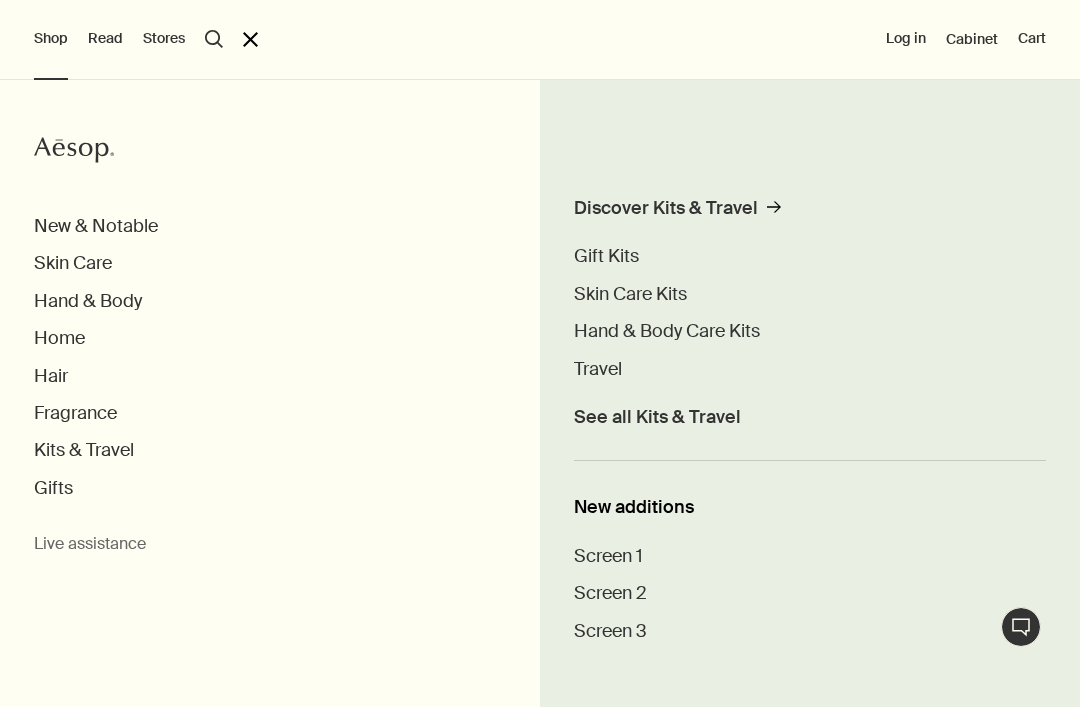 scroll, scrollTop: 17, scrollLeft: 0, axis: vertical 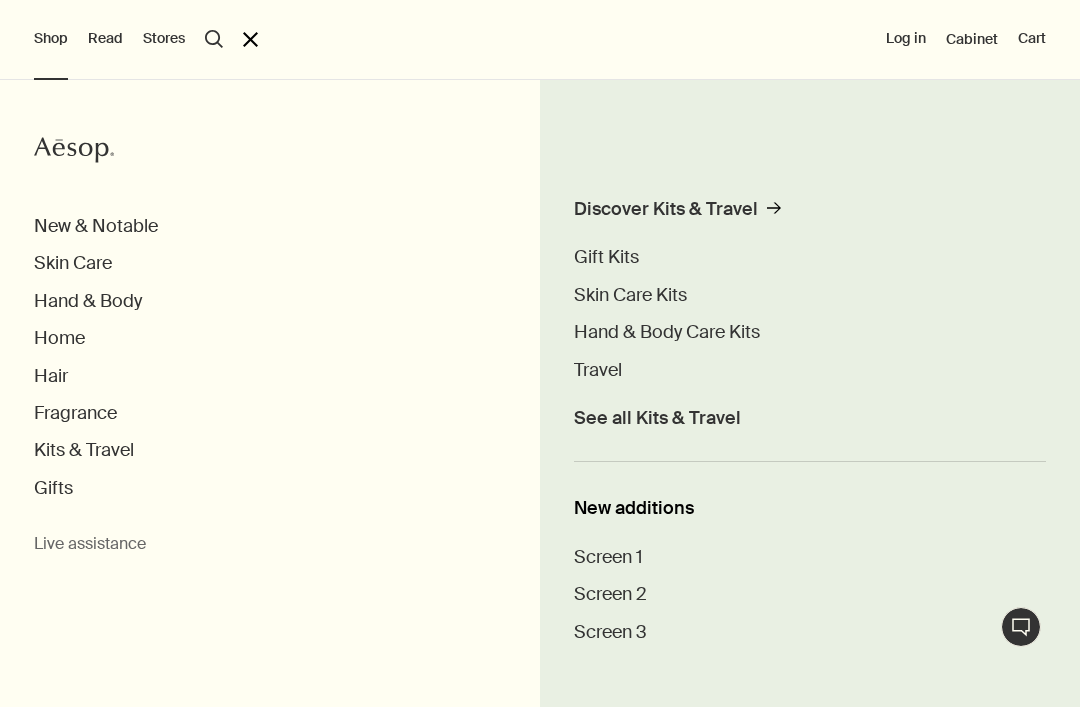 click on "Kits & Travel" at bounding box center (84, 450) 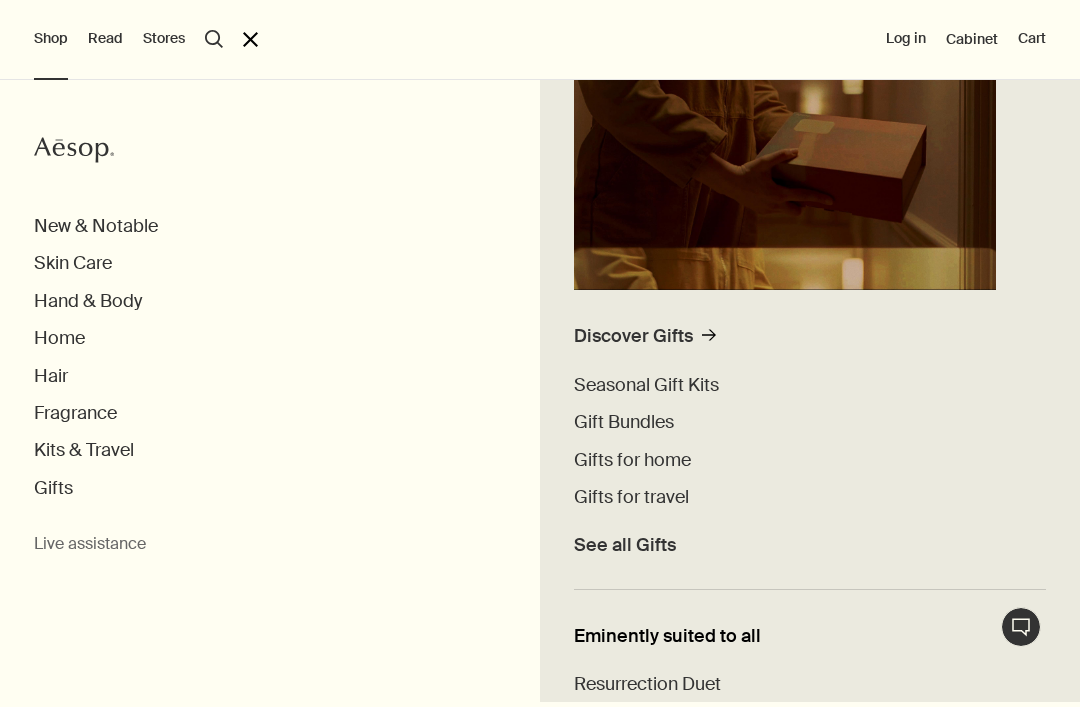 scroll, scrollTop: 285, scrollLeft: 0, axis: vertical 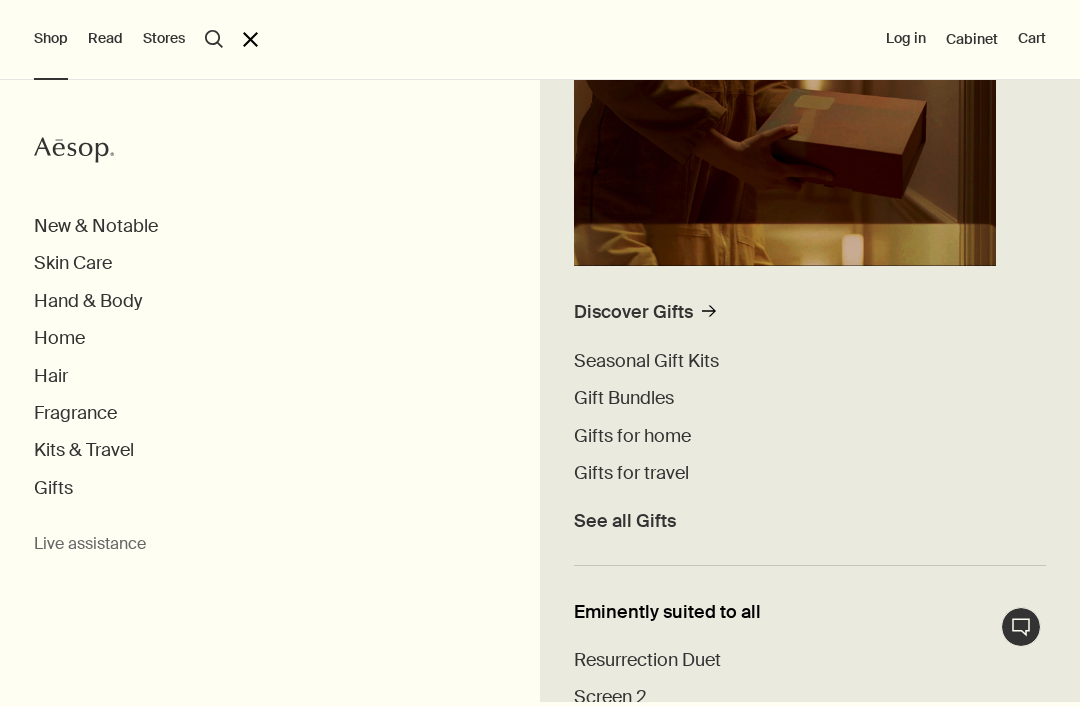 click on "See all Gifts" at bounding box center (625, 521) 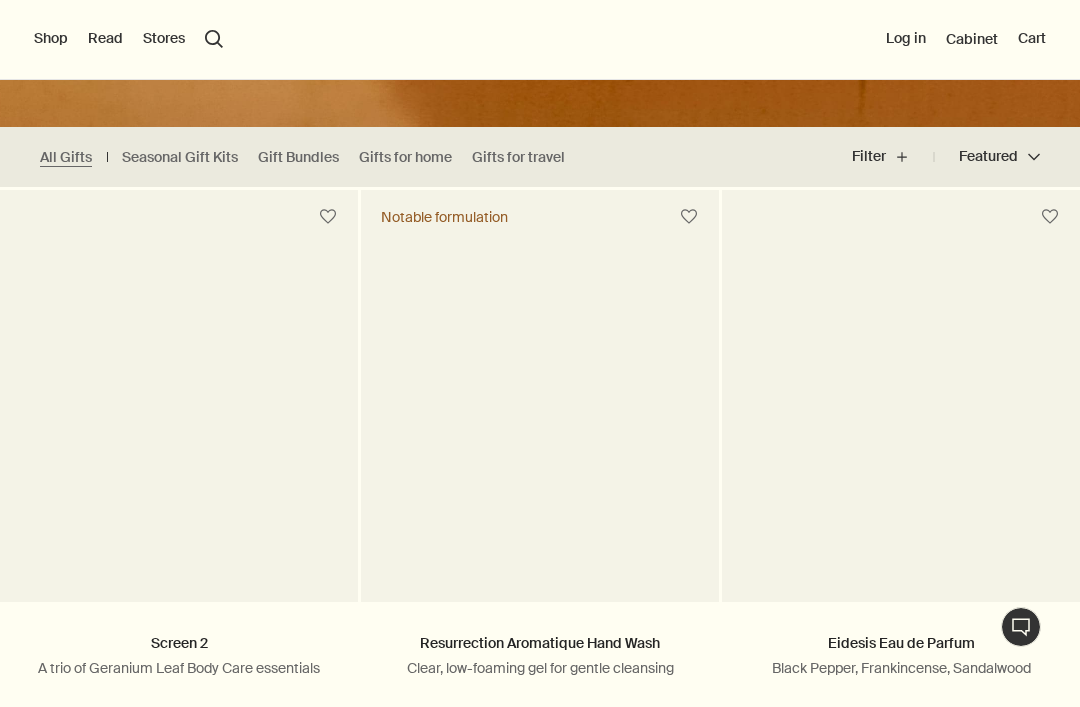 scroll, scrollTop: 446, scrollLeft: 0, axis: vertical 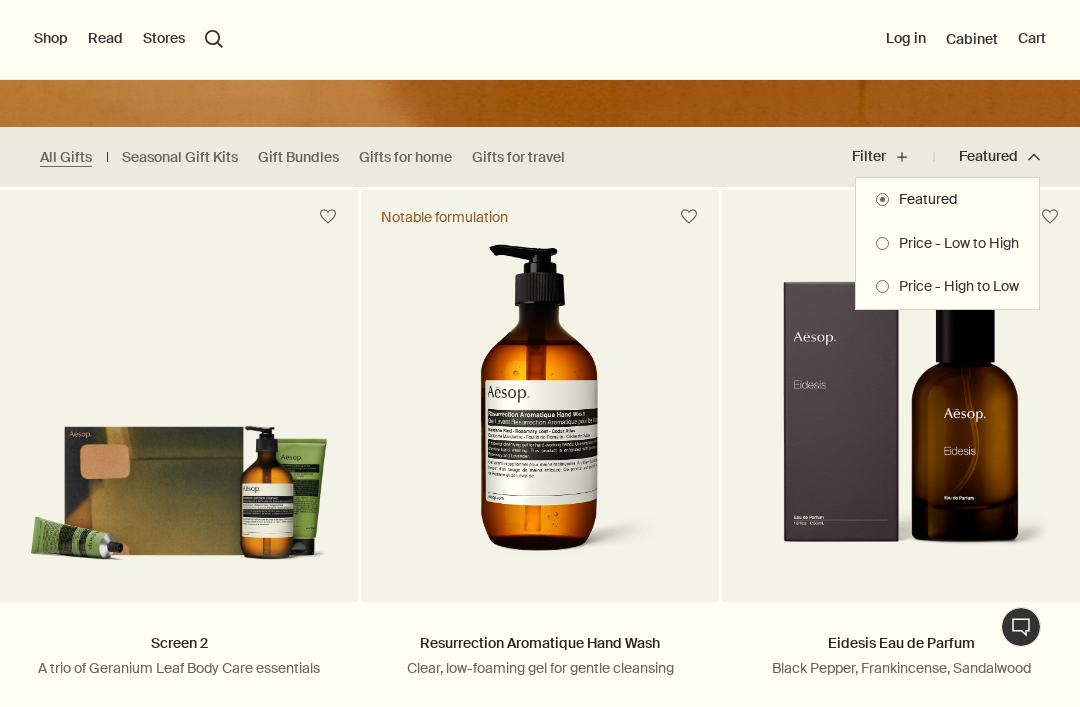 click on "Price - Low to High" at bounding box center [954, 244] 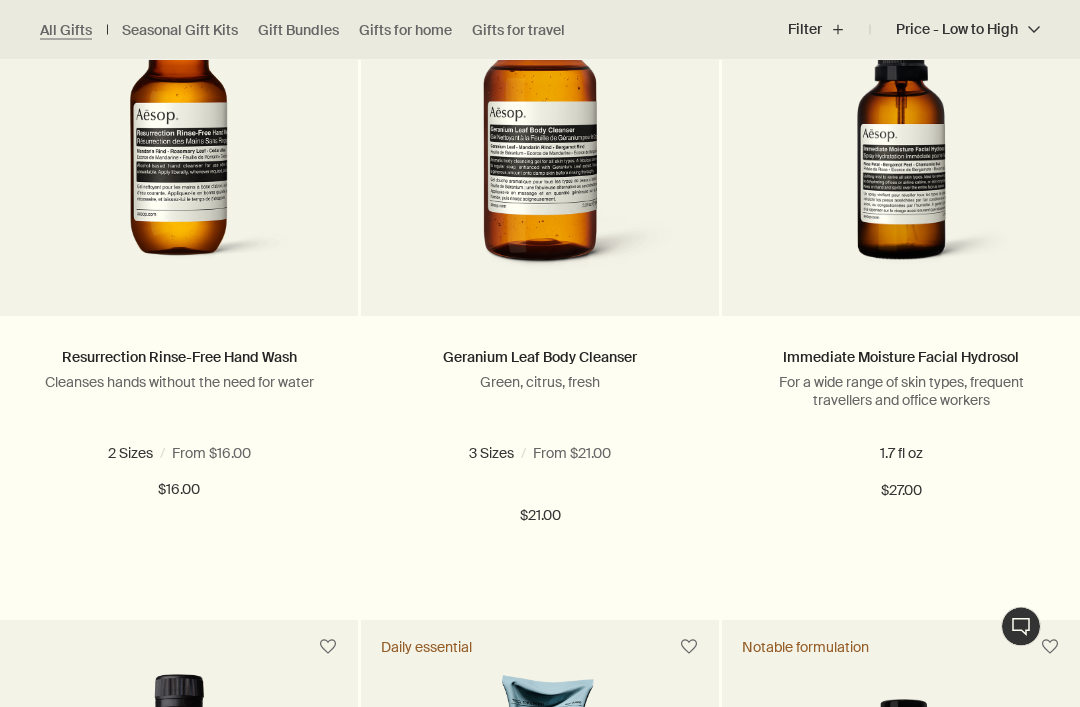 scroll, scrollTop: 814, scrollLeft: 0, axis: vertical 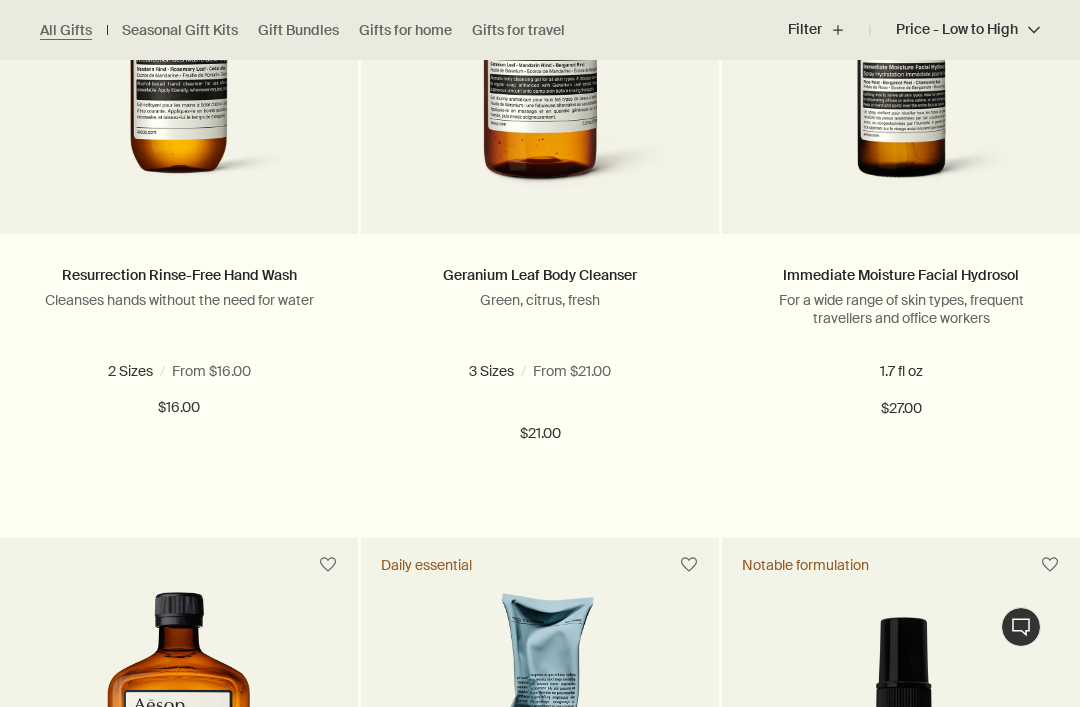 click on "16.9 fl oz" at bounding box center (225, 371) 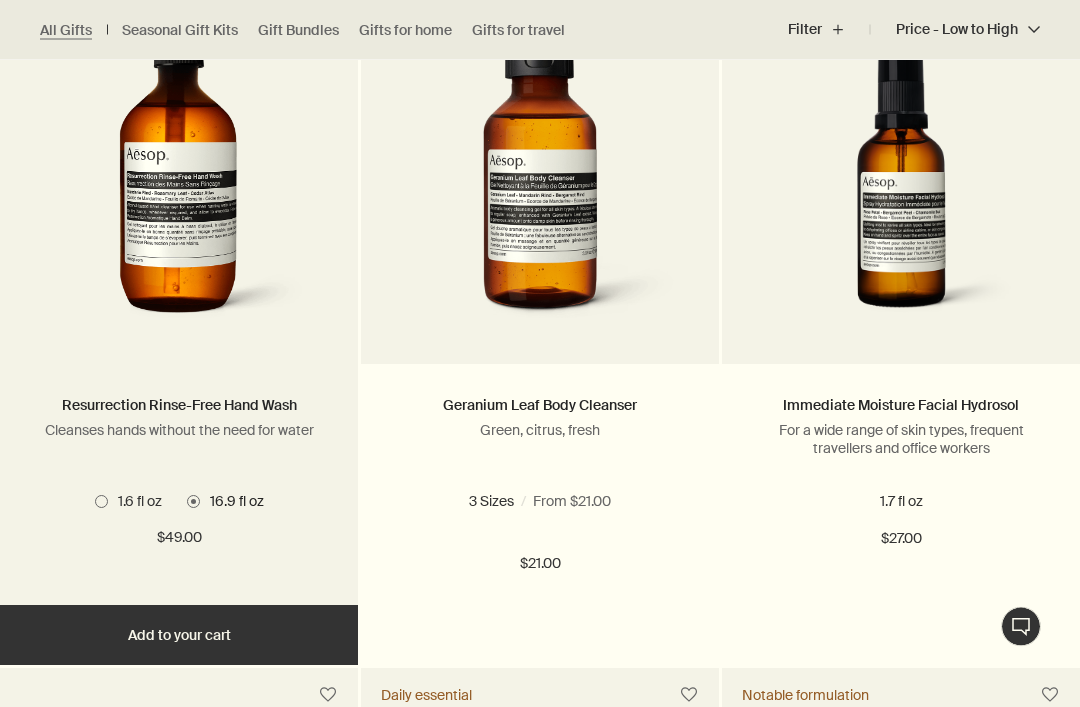 scroll, scrollTop: 850, scrollLeft: 0, axis: vertical 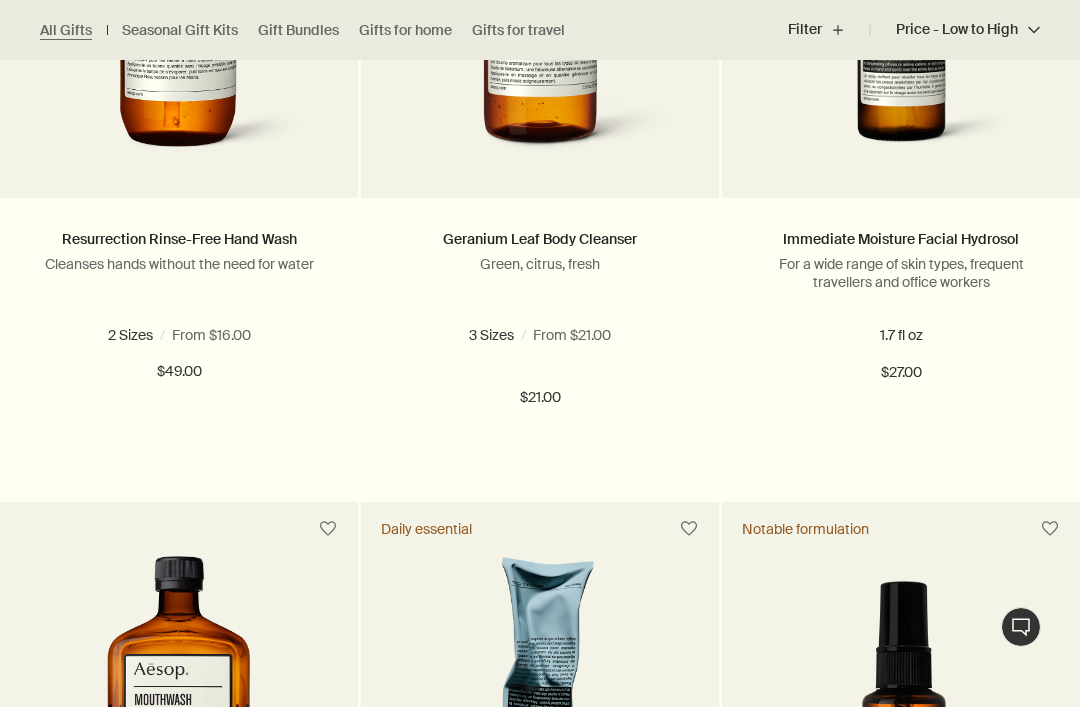 click on "Add Add to your cart" at bounding box center (179, 469) 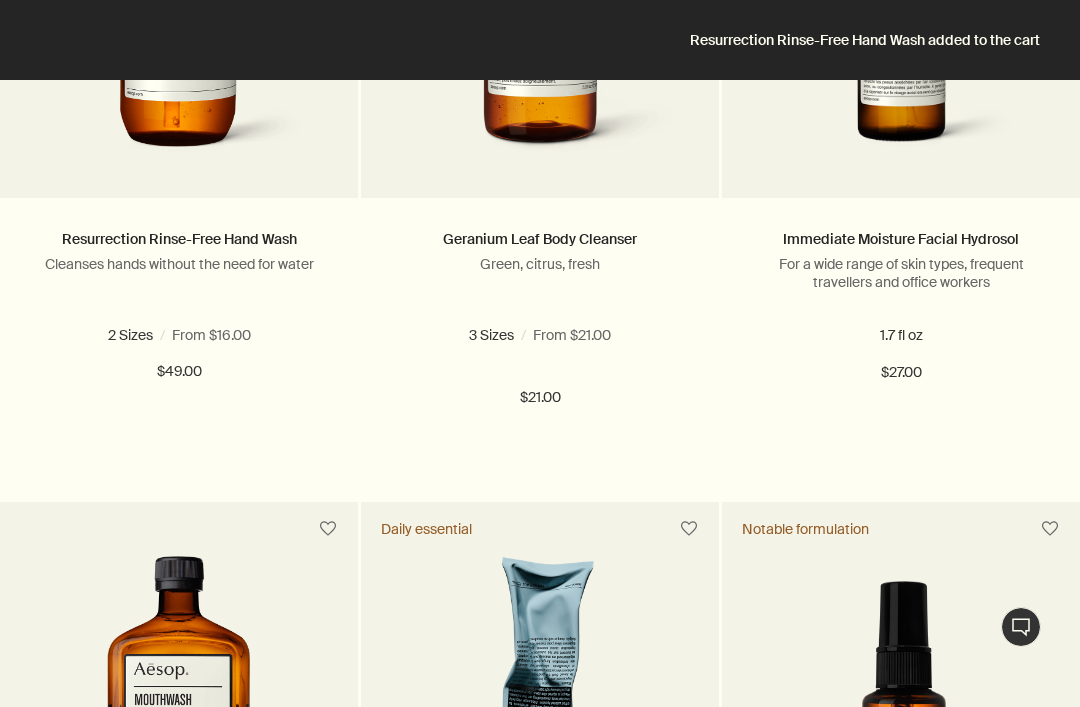 click at bounding box center (101, 335) 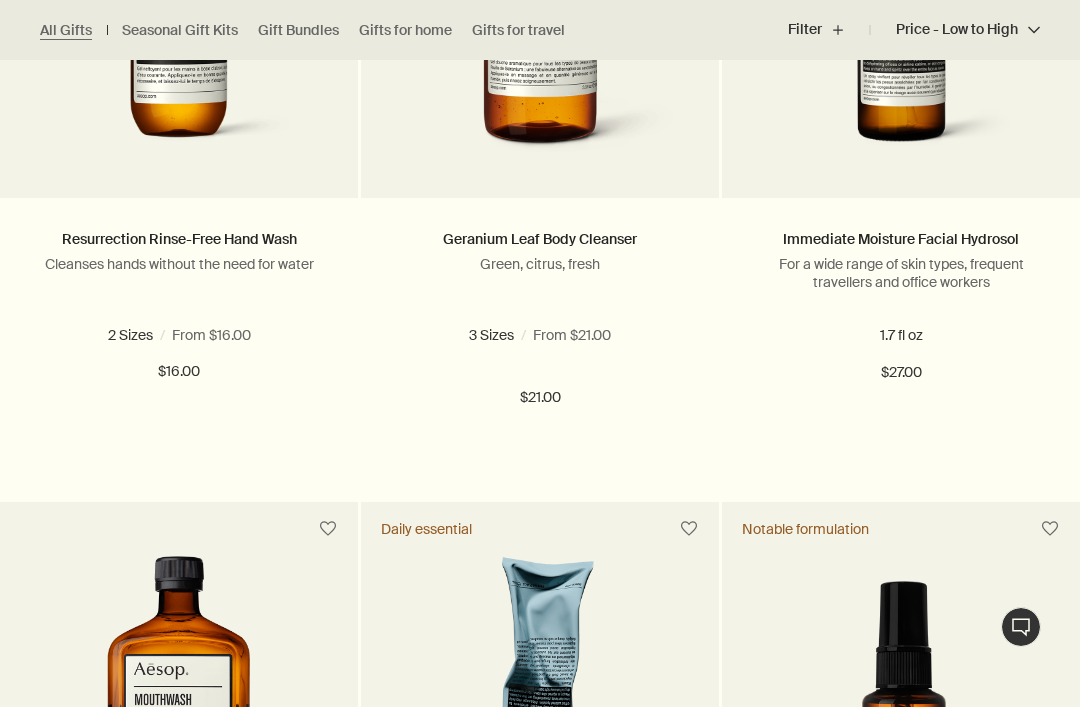click on "Added Added to your cart Add Add to your cart" at bounding box center [179, 469] 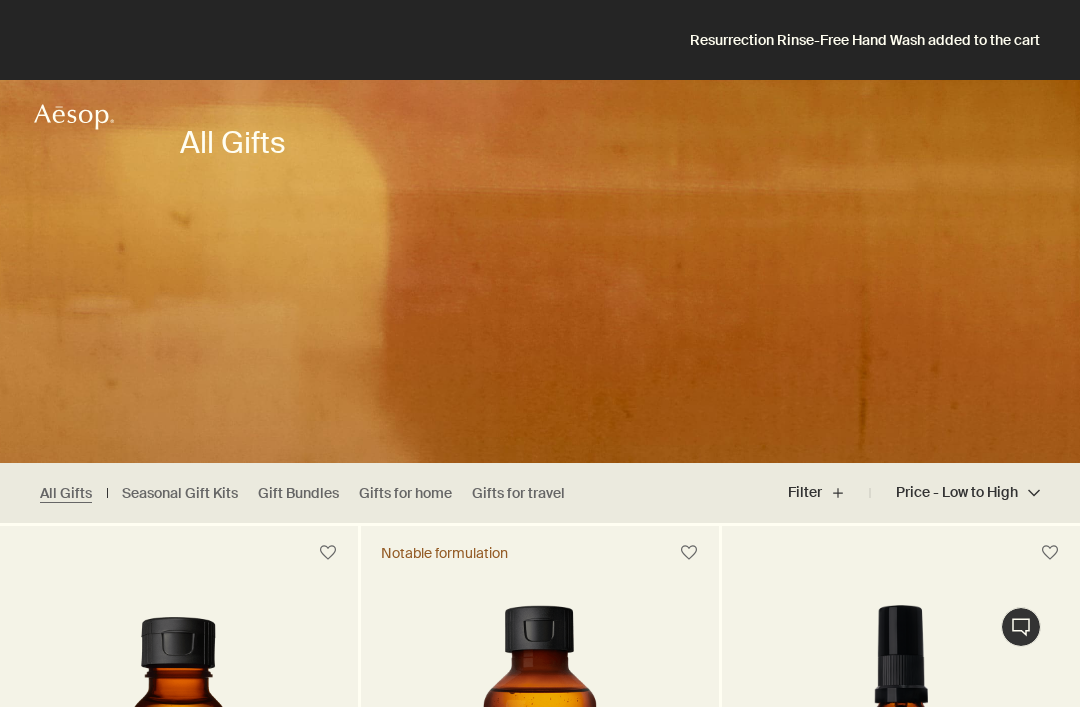 scroll, scrollTop: 0, scrollLeft: 0, axis: both 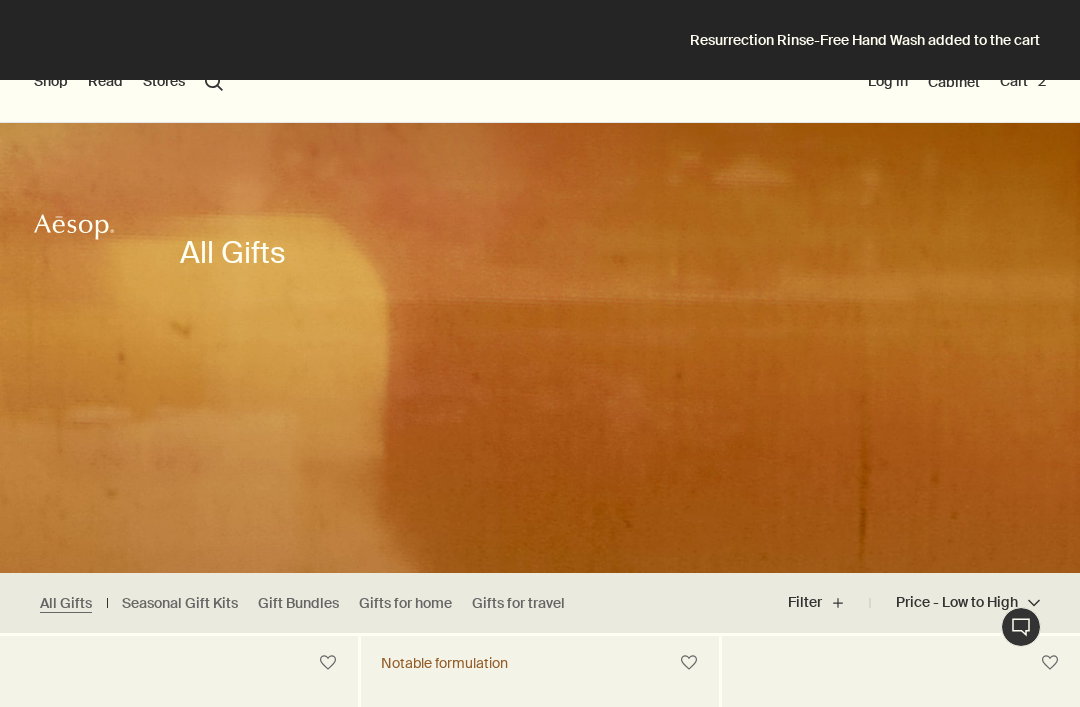 click on "Cart 2" at bounding box center (1023, 82) 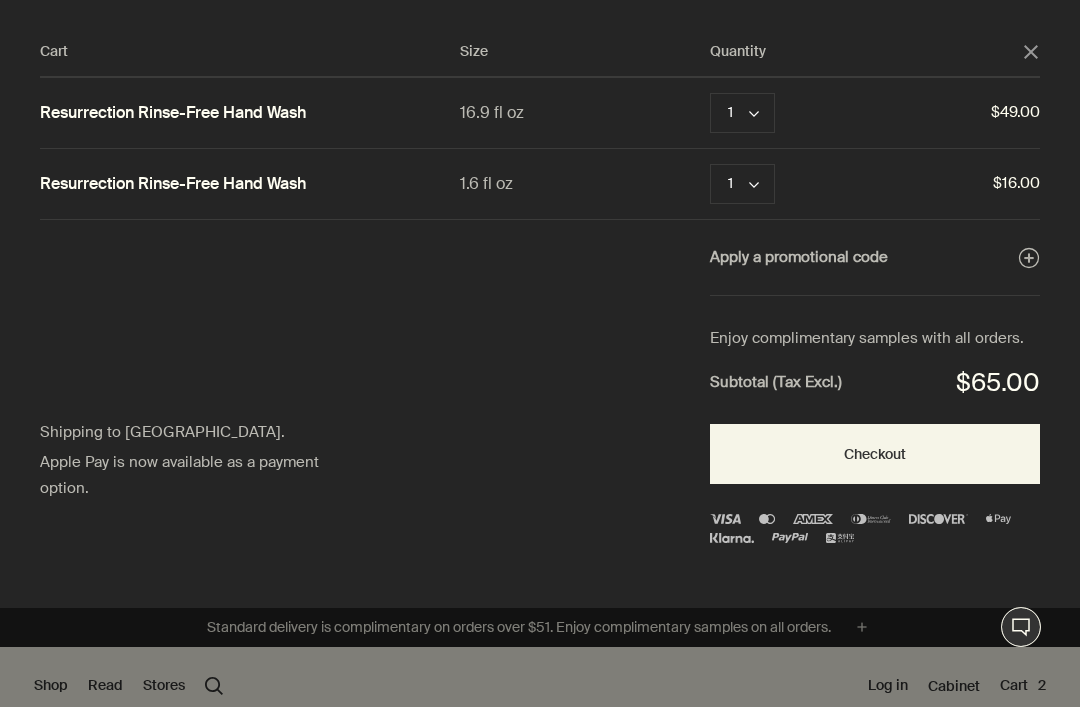 click 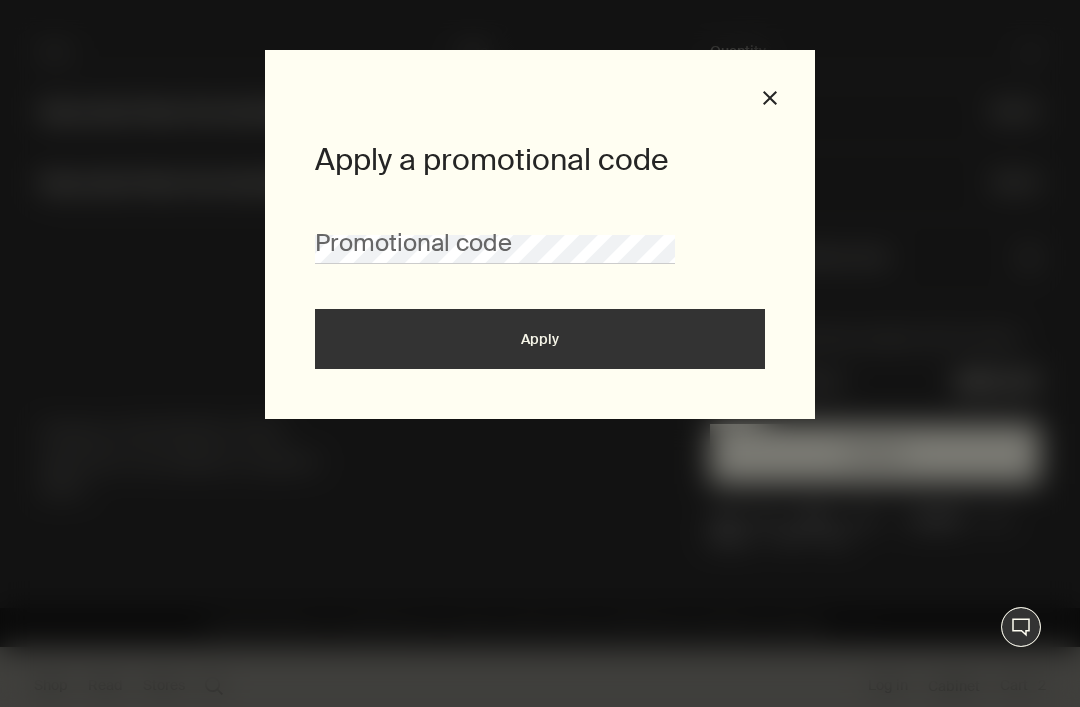 click on "close" at bounding box center [770, 98] 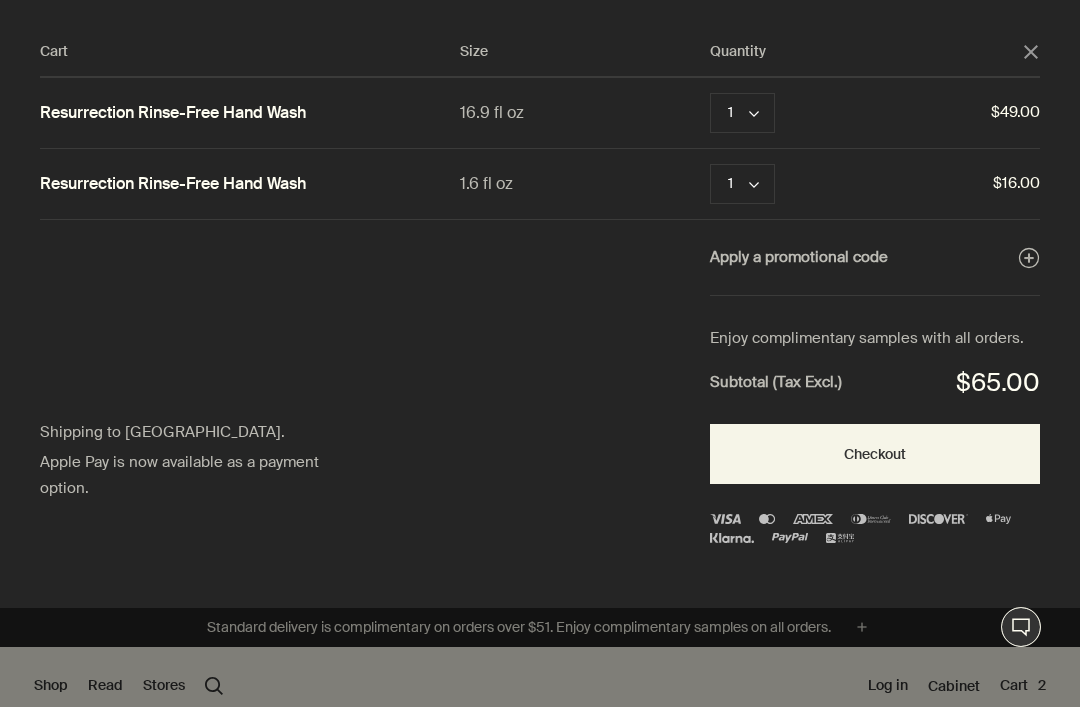 click on "Checkout" at bounding box center (875, 454) 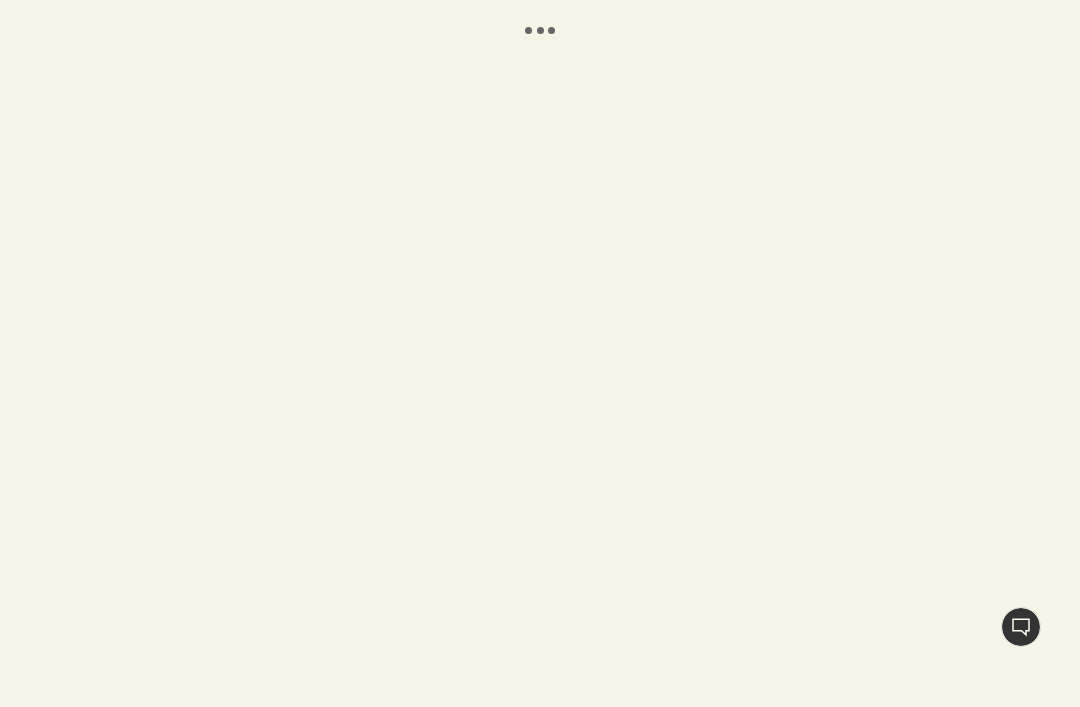 scroll, scrollTop: 0, scrollLeft: 0, axis: both 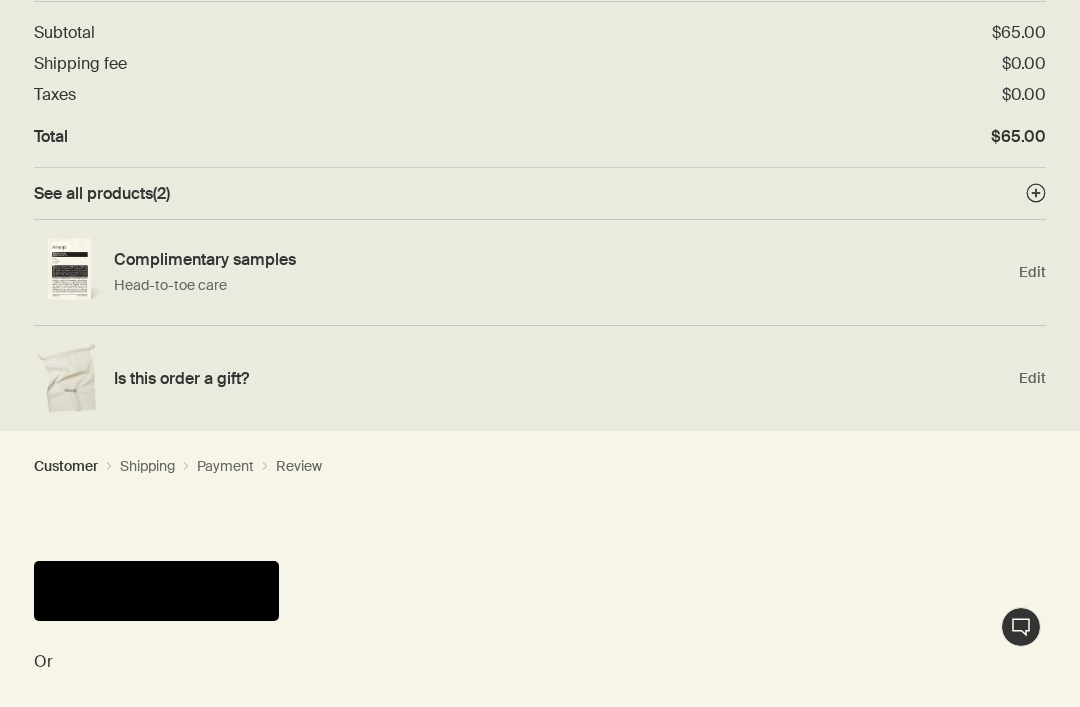 click on "See all products  ( 2 )" at bounding box center (102, 193) 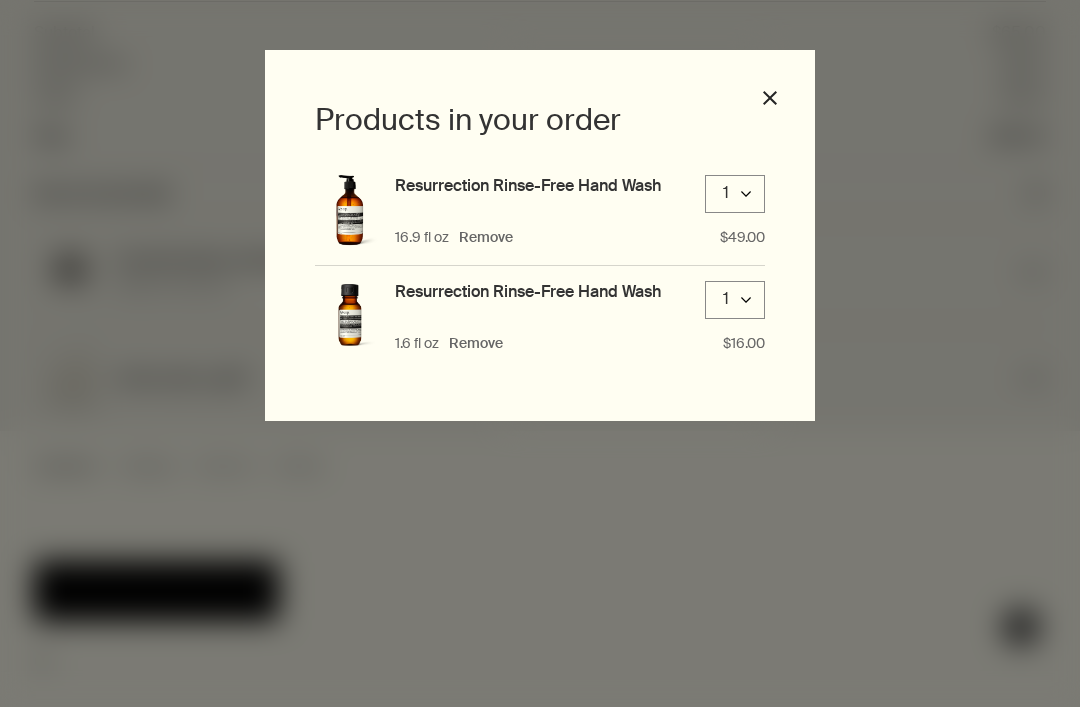 click on "Products in your order Resurrection Rinse-Free Hand Wash 1 downArrow 16.9 fl oz Remove $49.00 Resurrection Rinse-Free Hand Wash 1 downArrow 1.6 fl oz Remove $16.00 close" at bounding box center [540, 353] 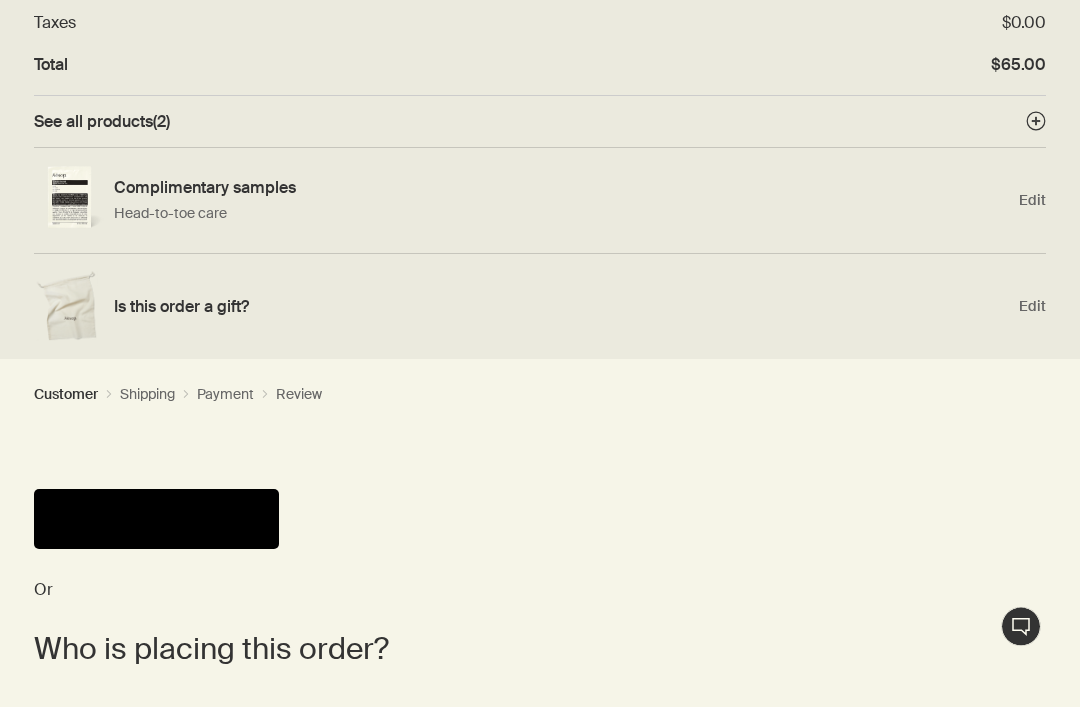 scroll, scrollTop: 211, scrollLeft: 0, axis: vertical 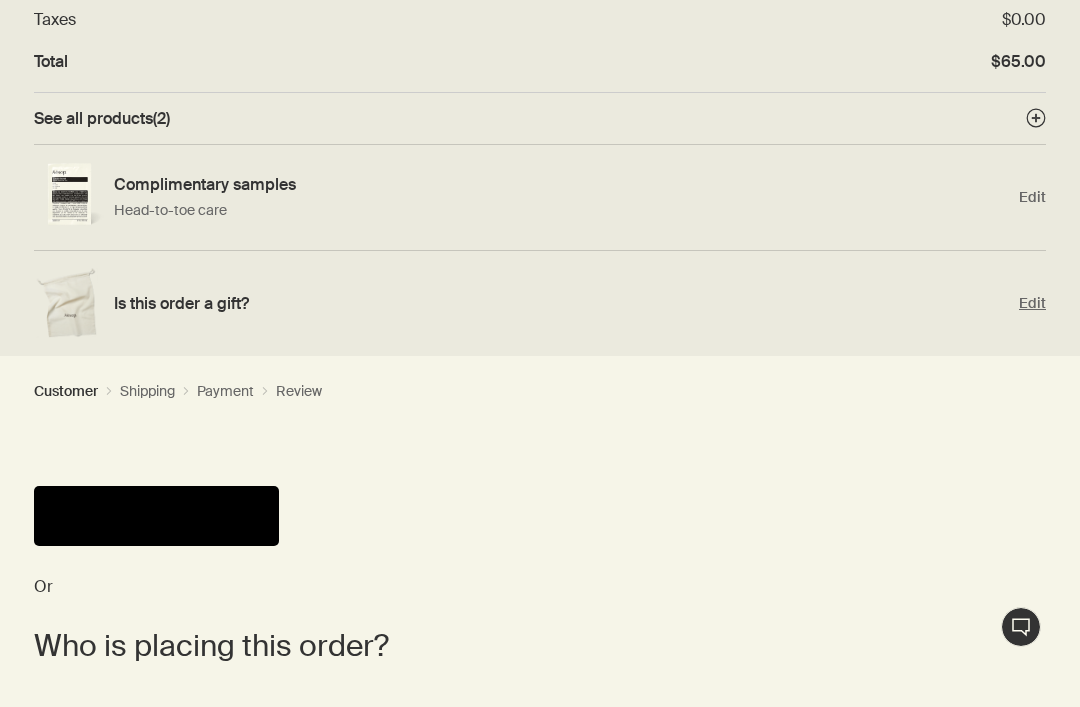 click at bounding box center [69, 303] 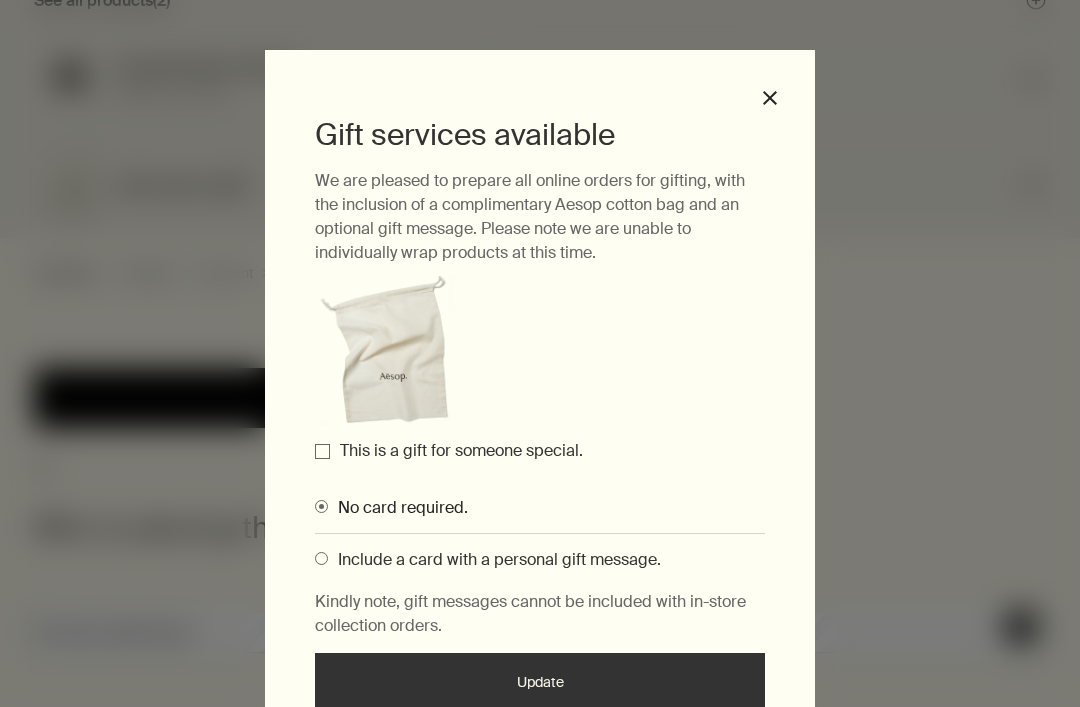 scroll, scrollTop: 335, scrollLeft: 0, axis: vertical 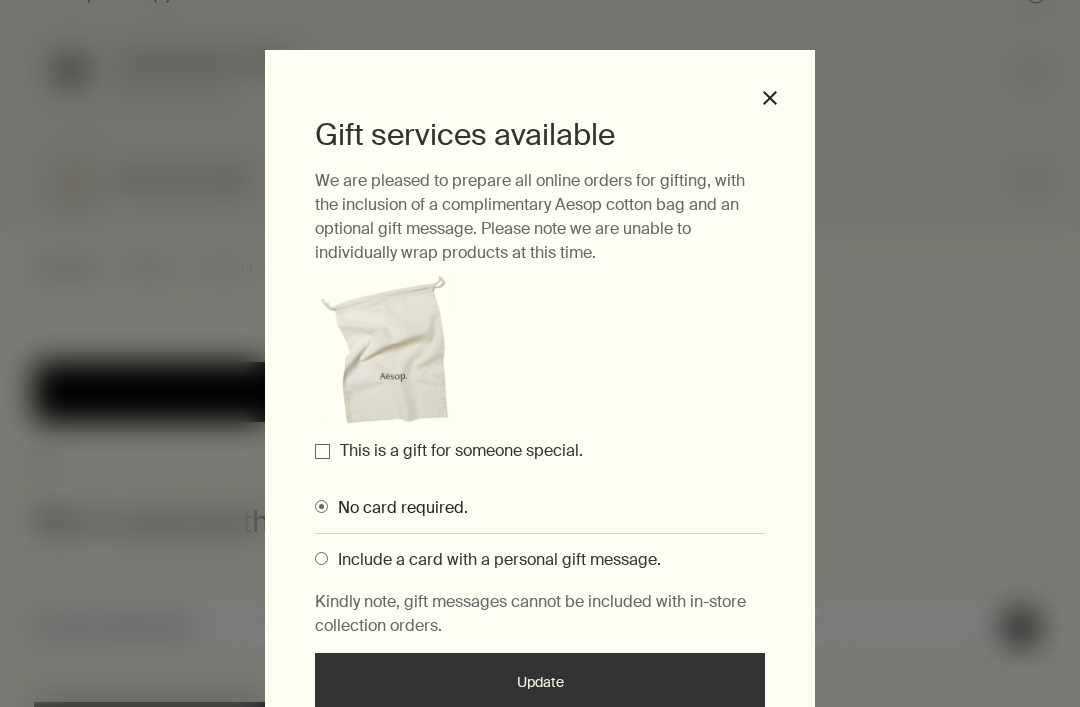 click on "This is a gift for someone special." at bounding box center [461, 450] 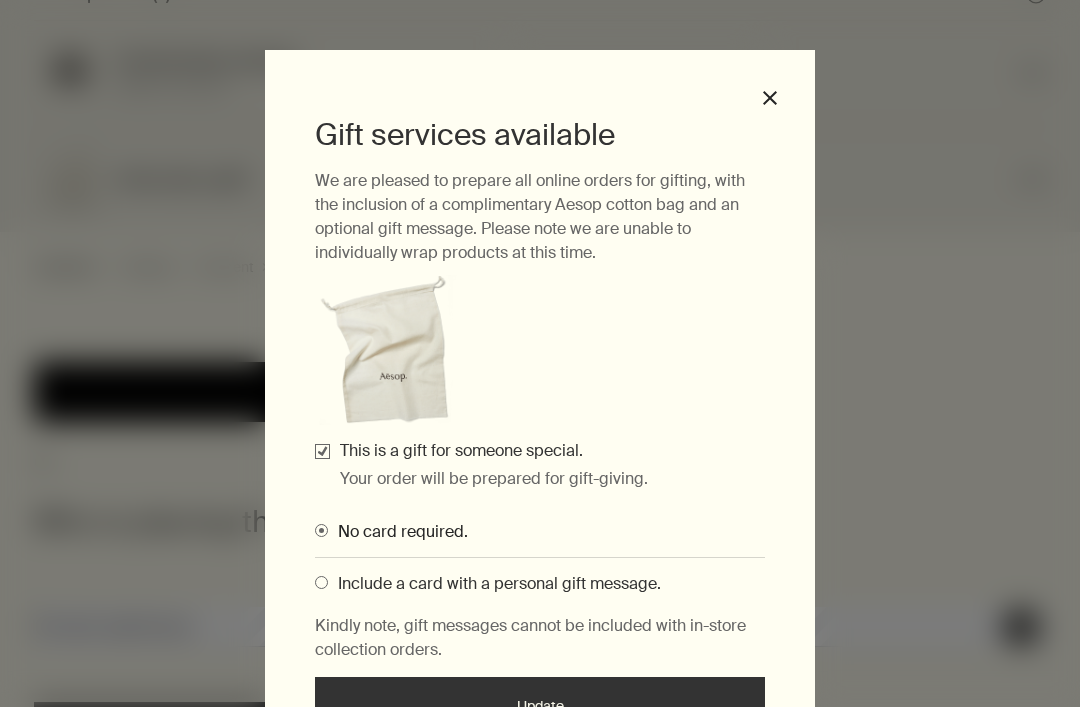 click on "Update" at bounding box center [540, 707] 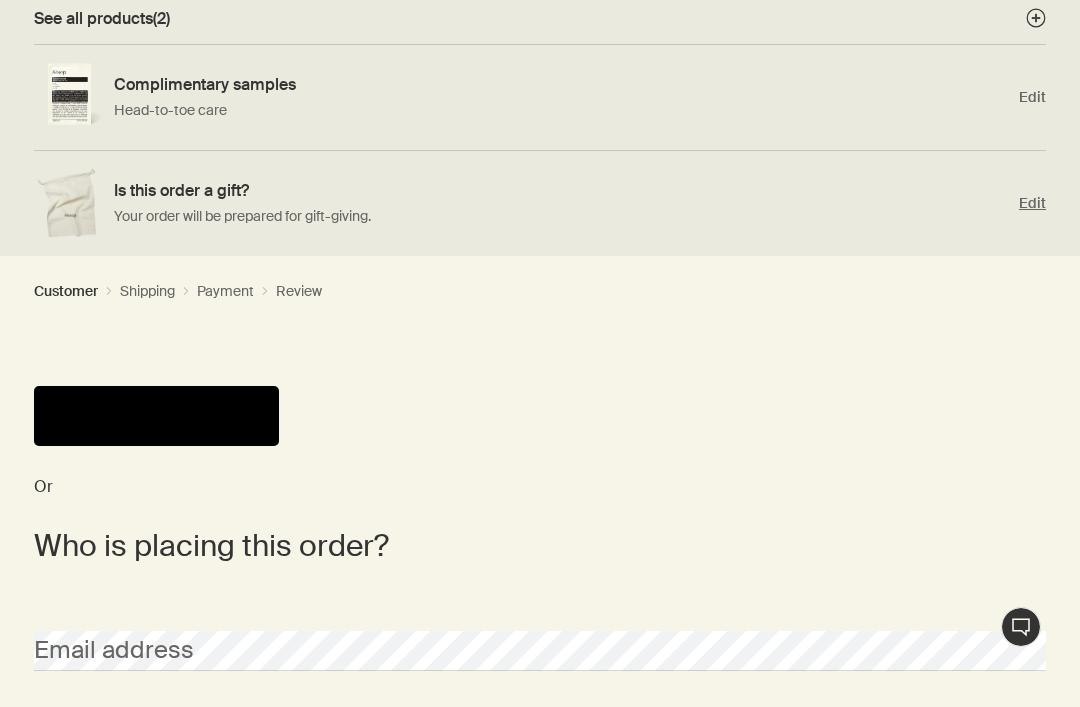 scroll, scrollTop: 0, scrollLeft: 0, axis: both 